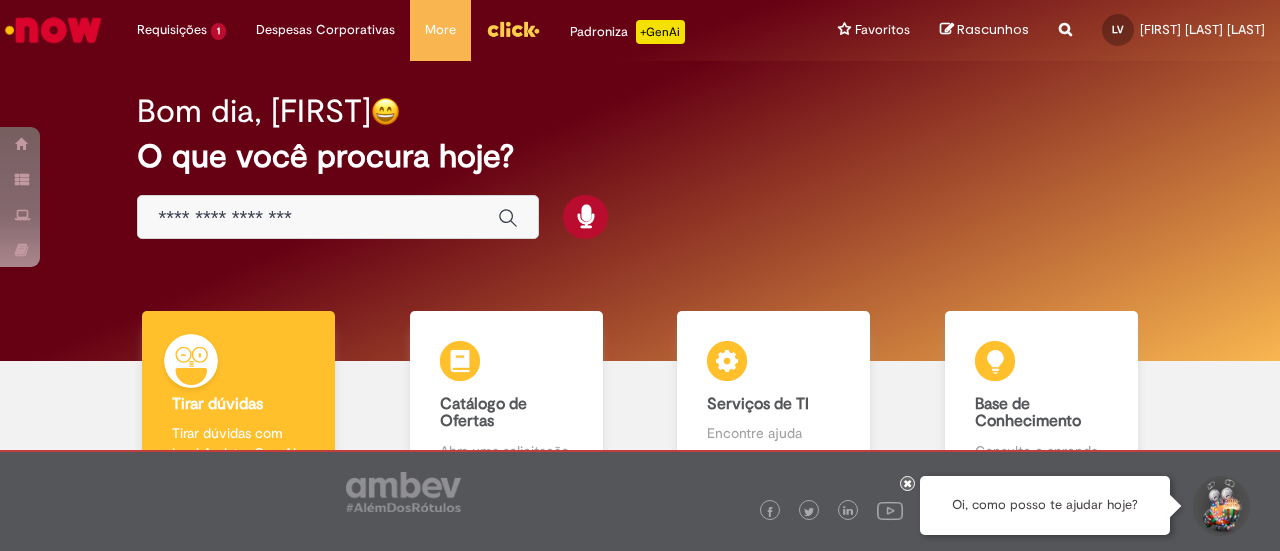 scroll, scrollTop: 0, scrollLeft: 0, axis: both 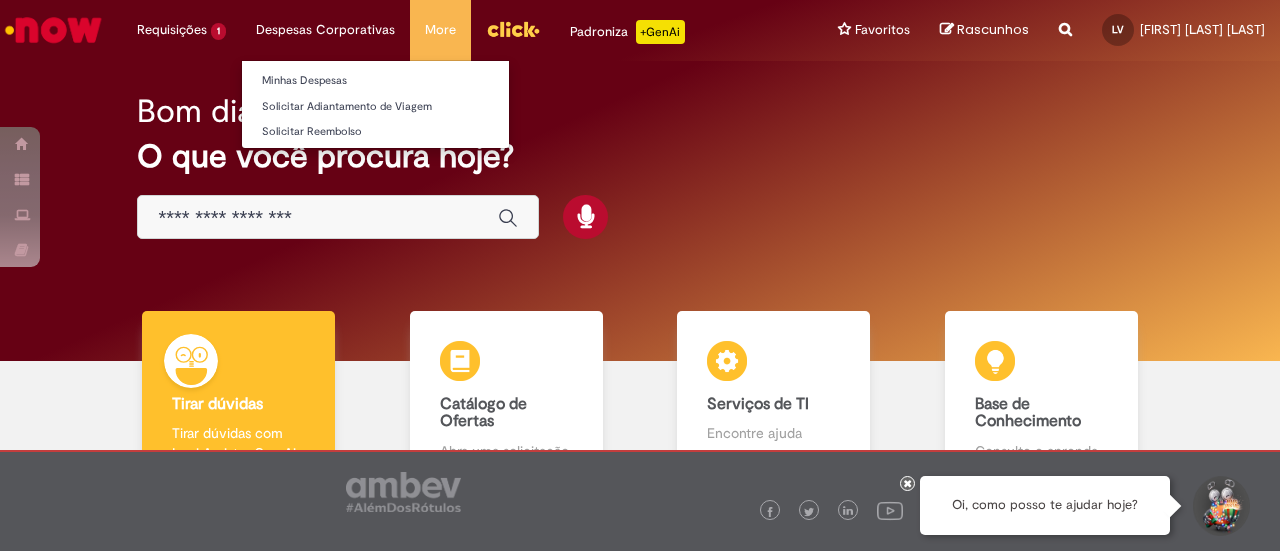 click on "Despesas Corporativas
Minhas Despesas
Solicitar Adiantamento de Viagem
Solicitar Reembolso" at bounding box center (181, 30) 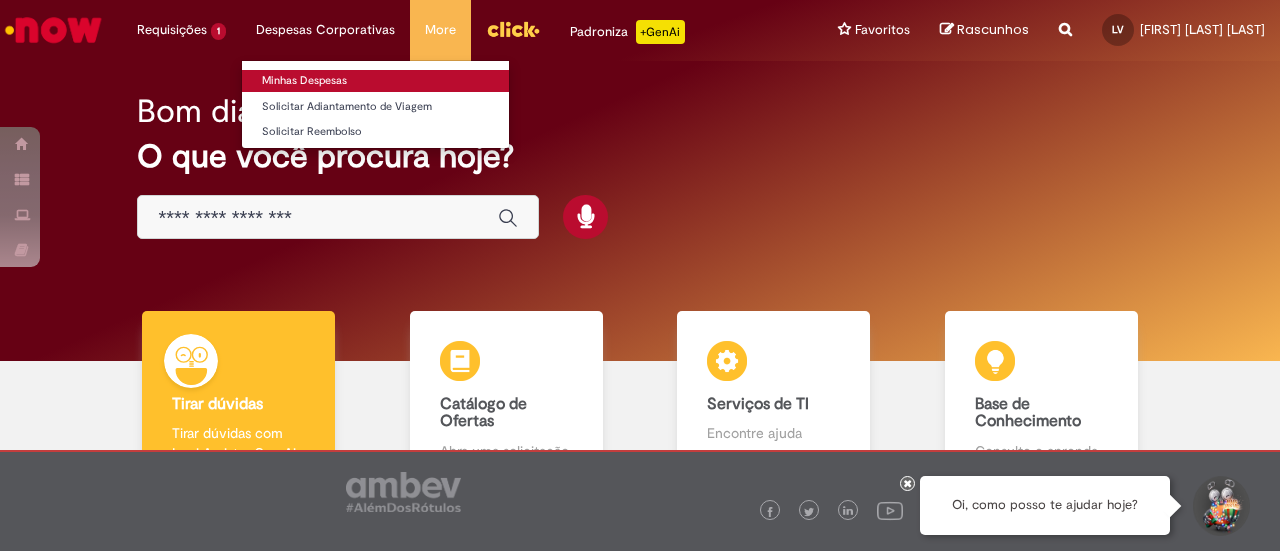 click on "Minhas Despesas" at bounding box center (375, 81) 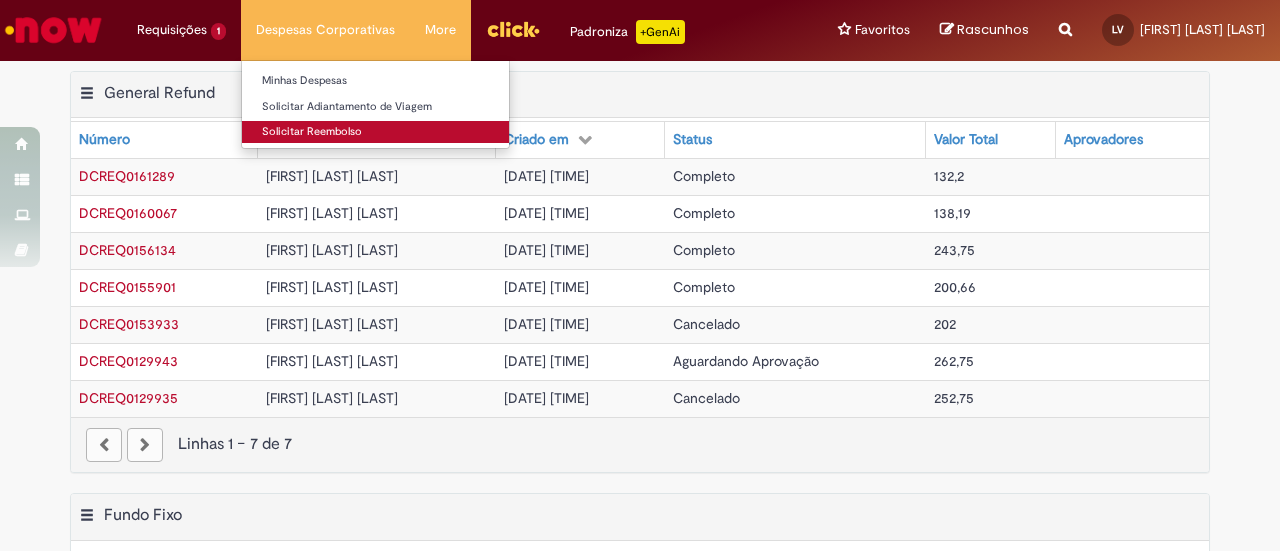 click on "Solicitar Reembolso" at bounding box center (375, 132) 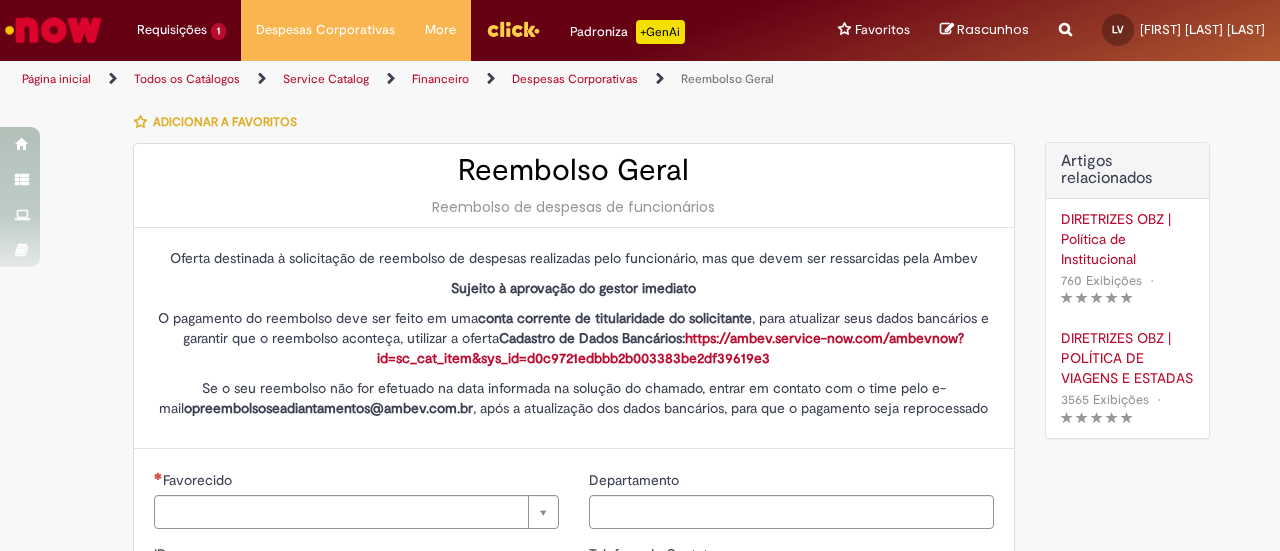 type on "********" 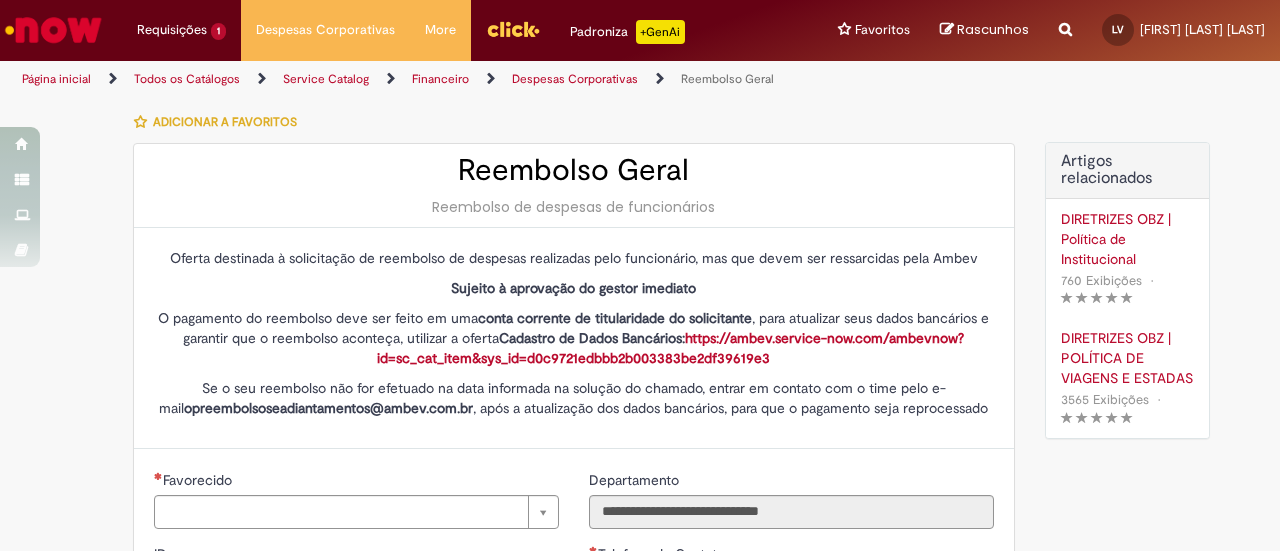 type on "**********" 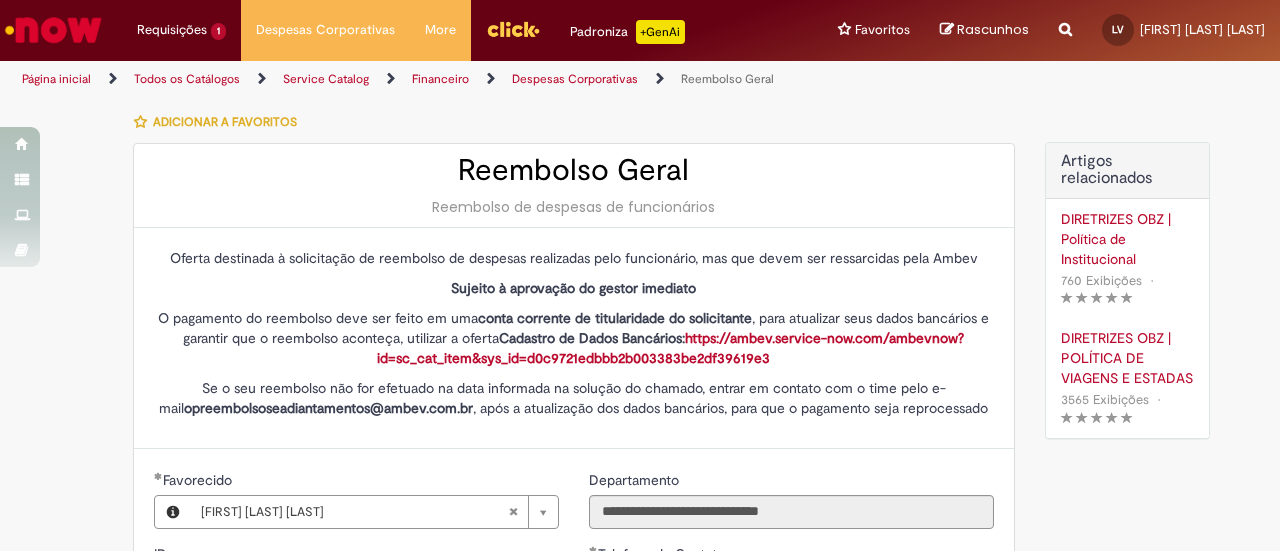 type on "**********" 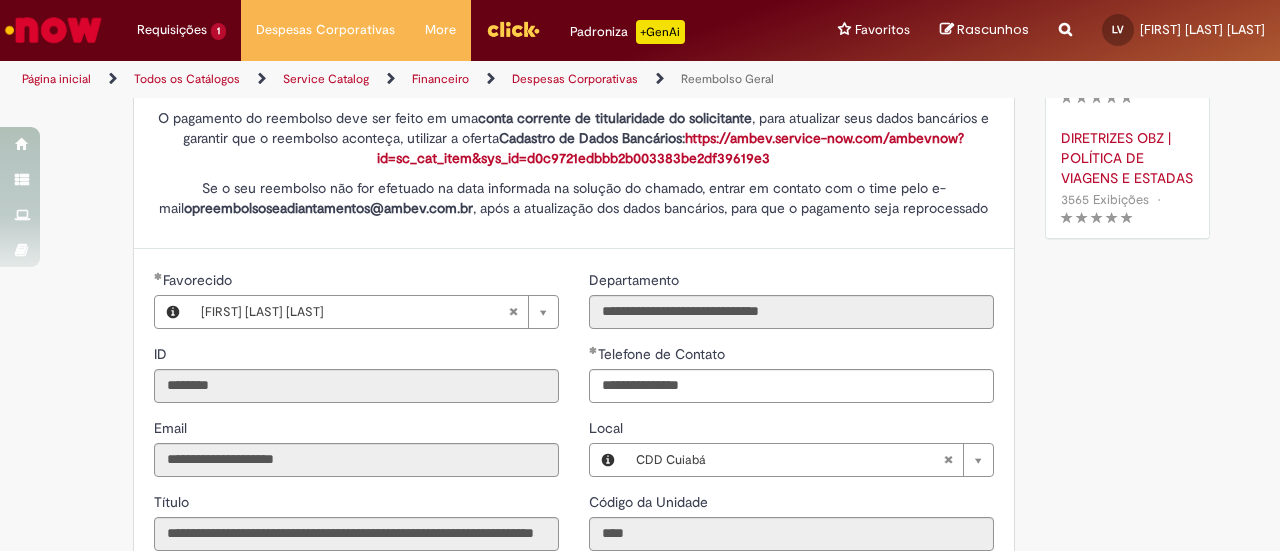 type on "**********" 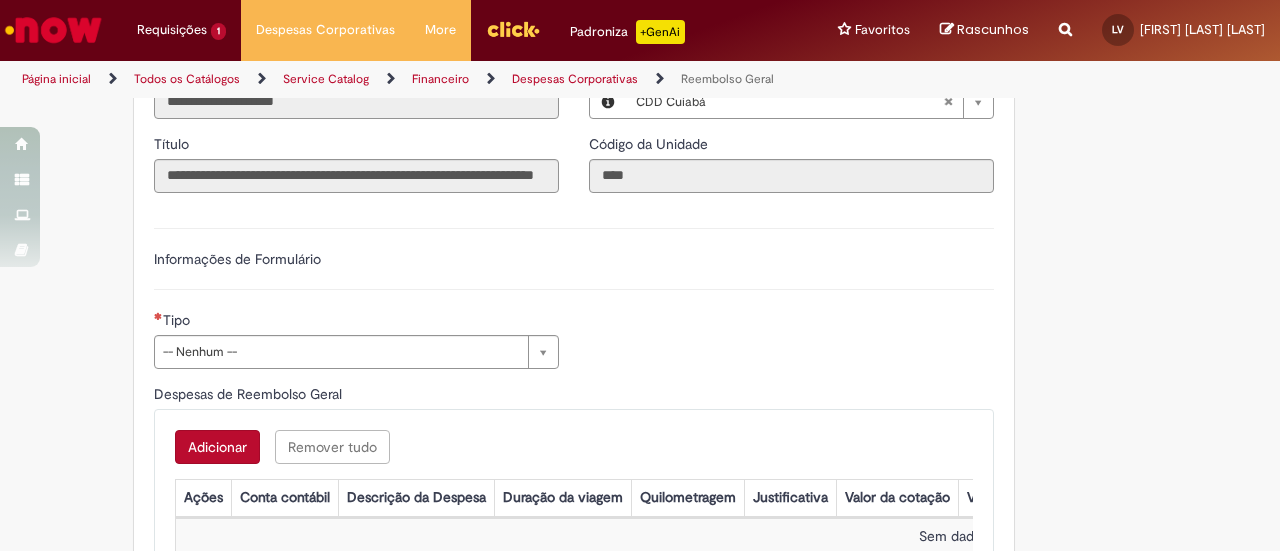 scroll, scrollTop: 600, scrollLeft: 0, axis: vertical 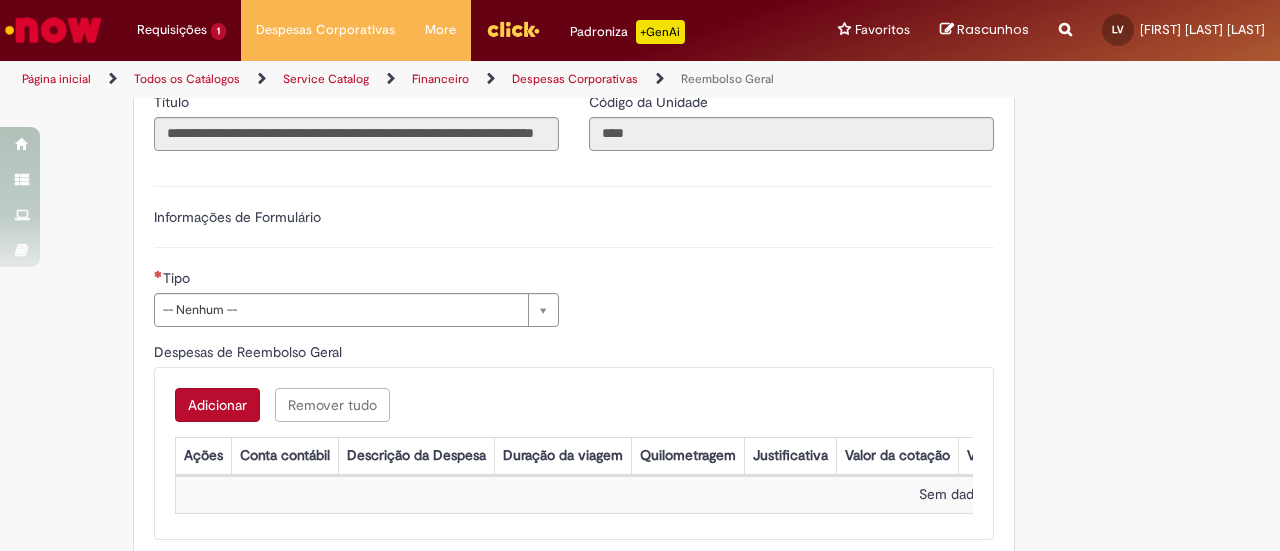 click on "**********" at bounding box center [356, 305] 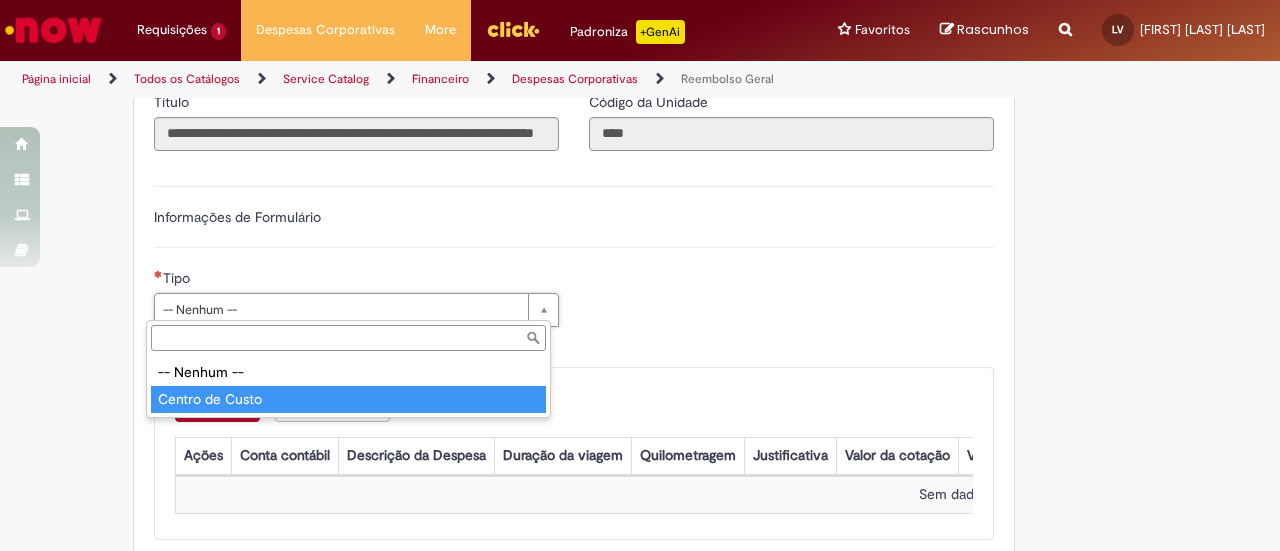 type on "**********" 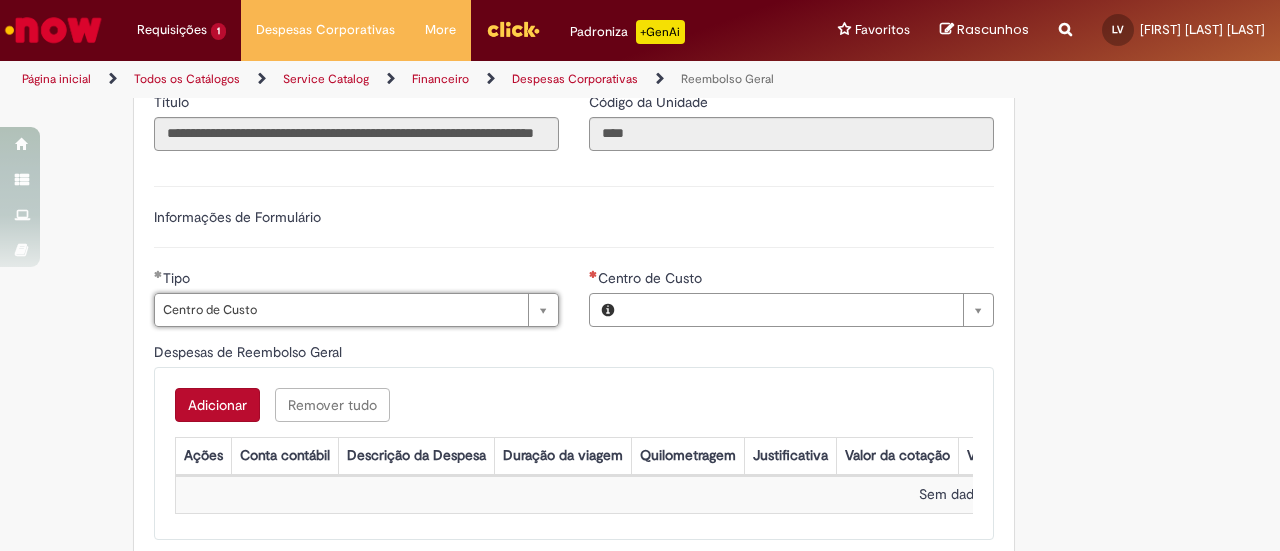 type on "**********" 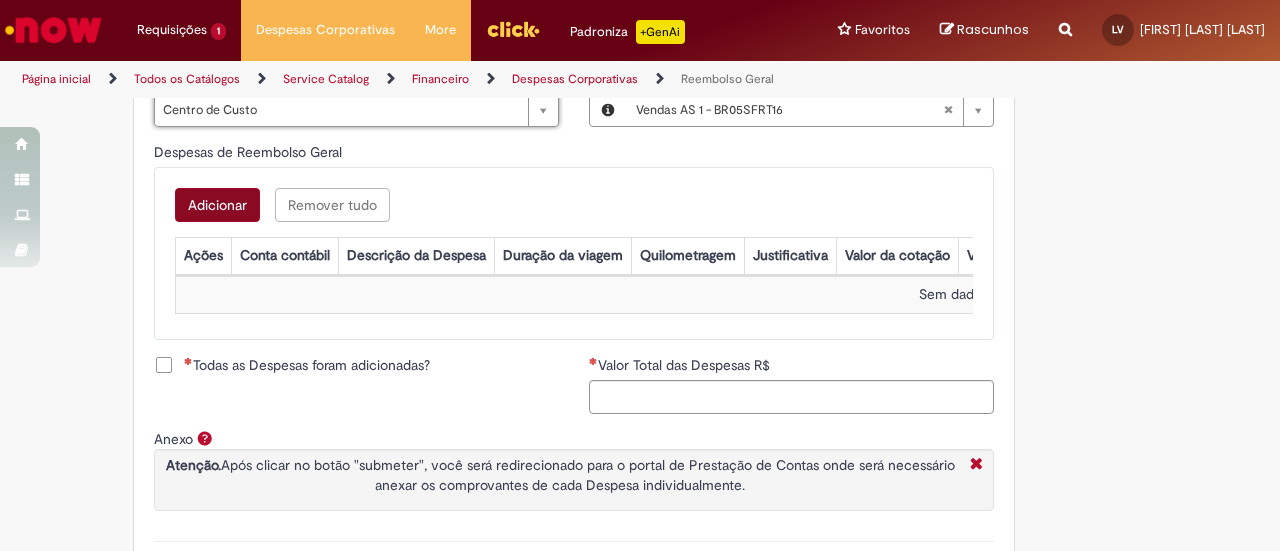 scroll, scrollTop: 700, scrollLeft: 0, axis: vertical 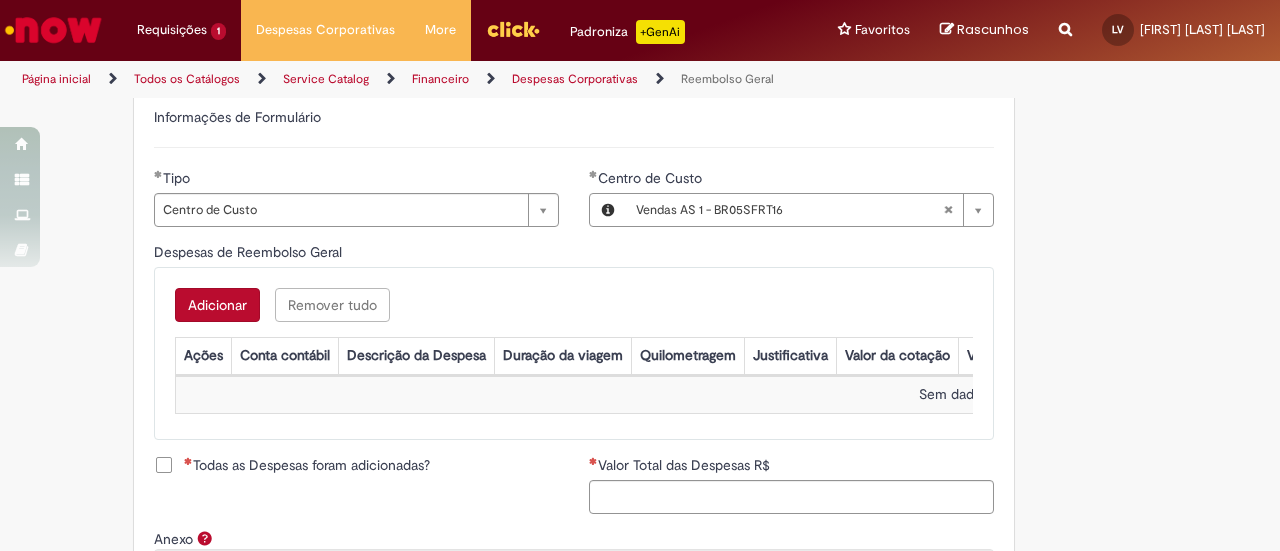 click on "Adicionar" at bounding box center [217, 305] 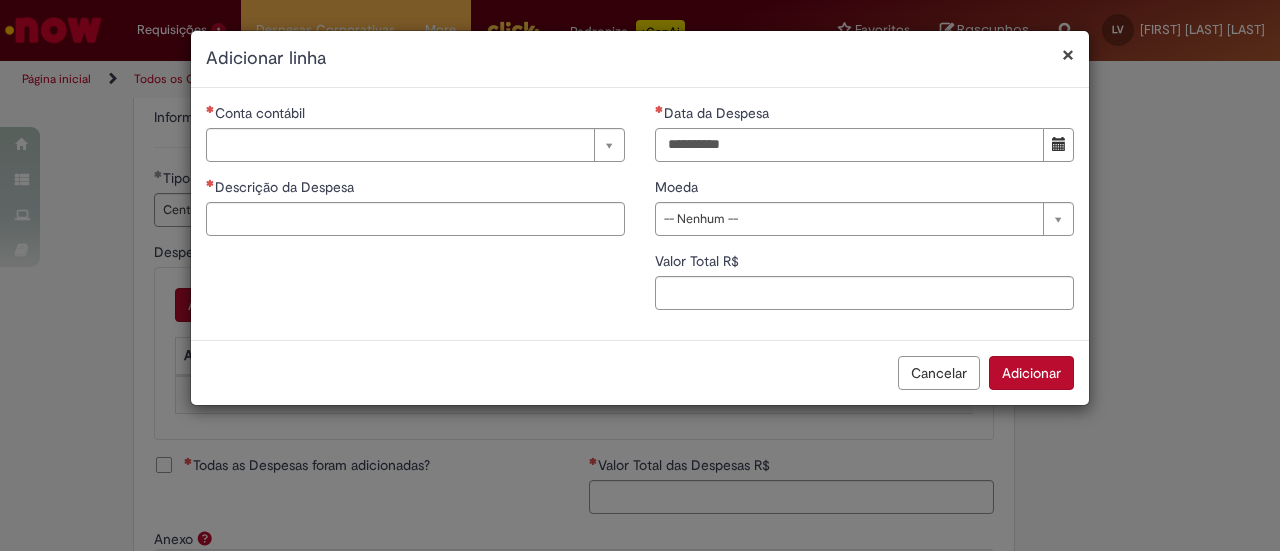 click on "Data da Despesa" at bounding box center (849, 145) 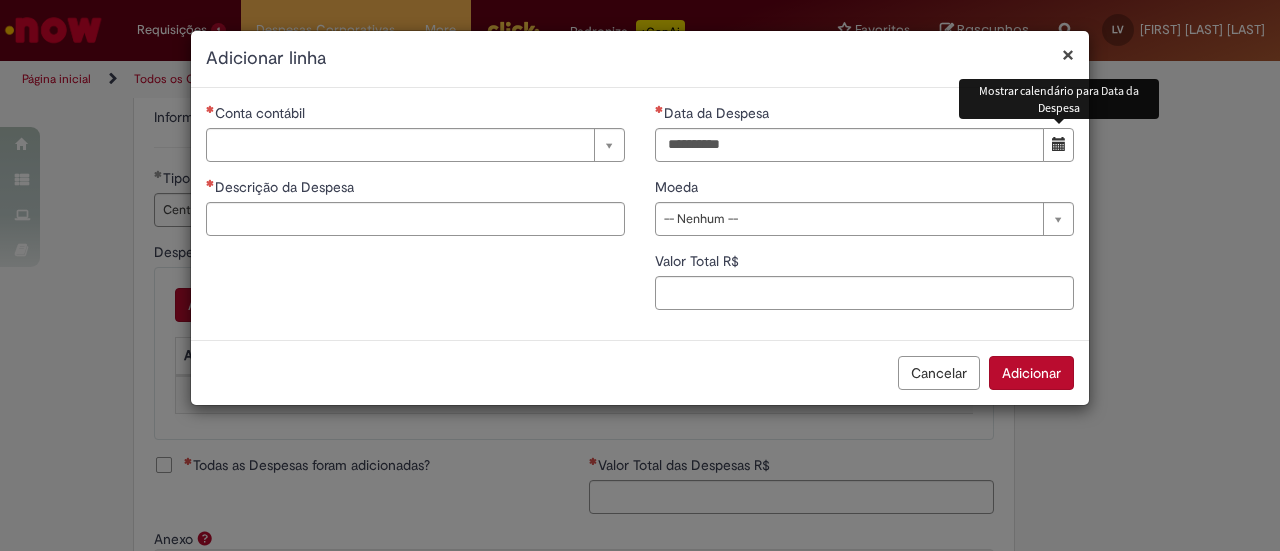 click at bounding box center (1059, 144) 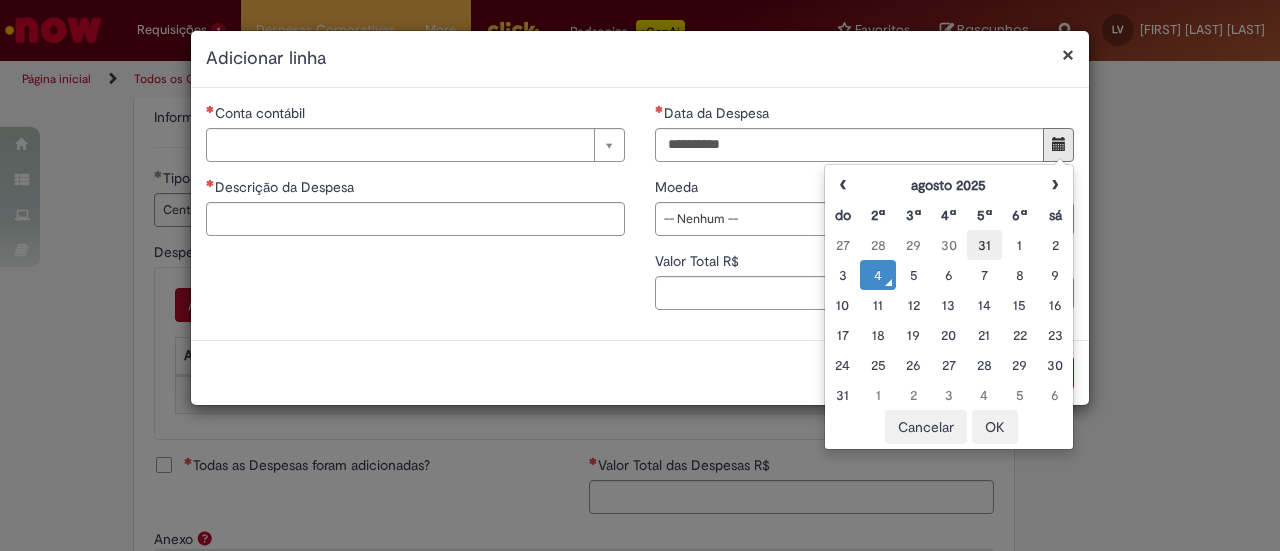 click on "31" at bounding box center [984, 245] 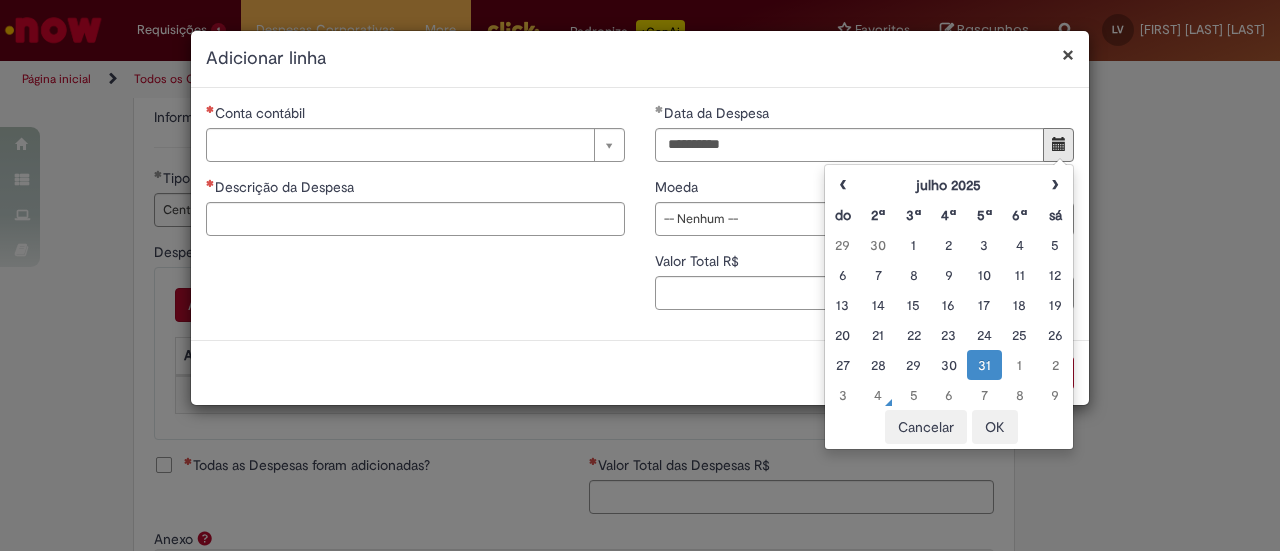 click on "**********" at bounding box center [864, 214] 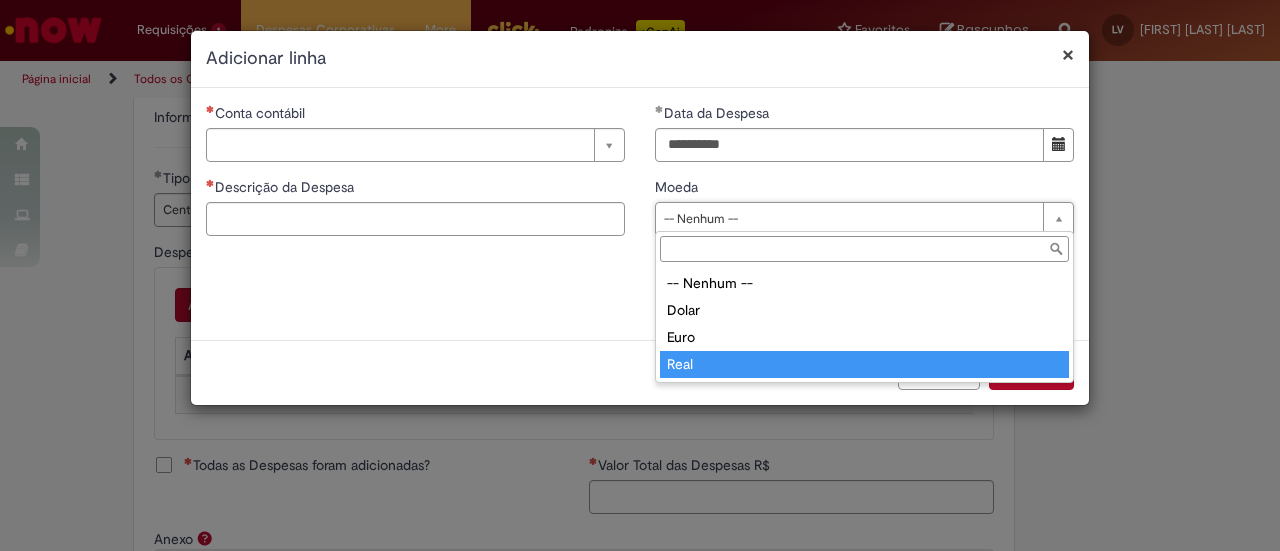 type on "****" 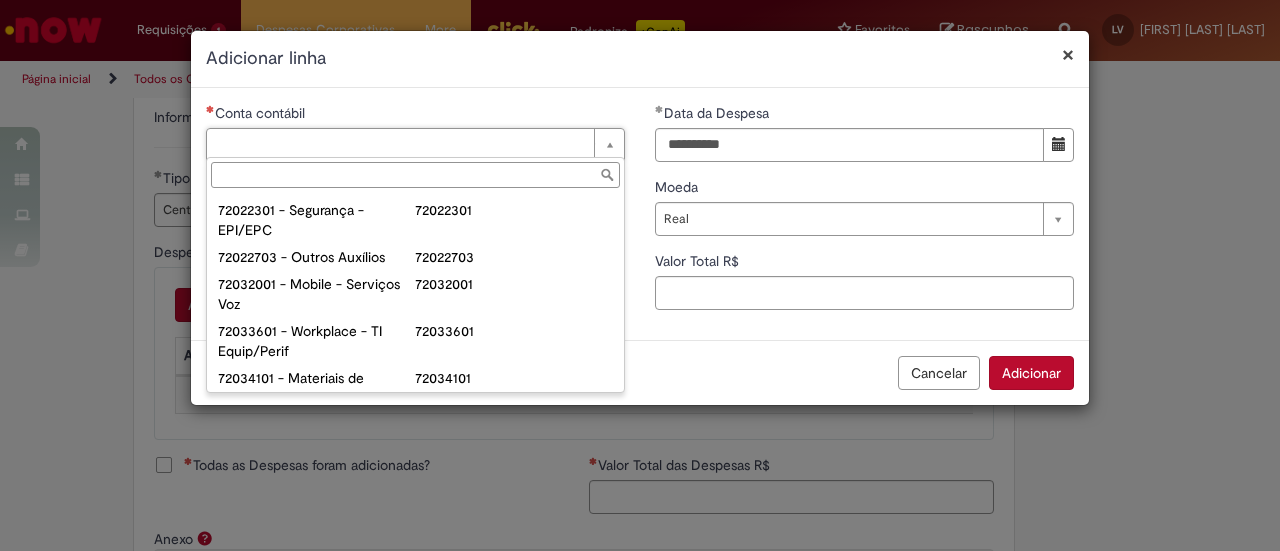 scroll, scrollTop: 0, scrollLeft: 0, axis: both 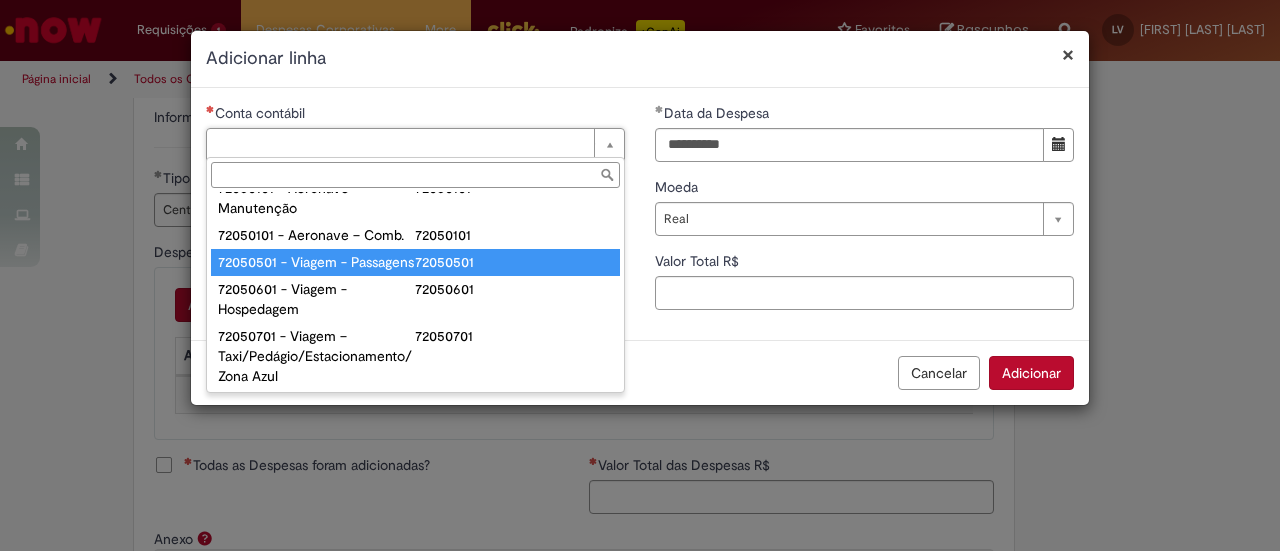 type on "**********" 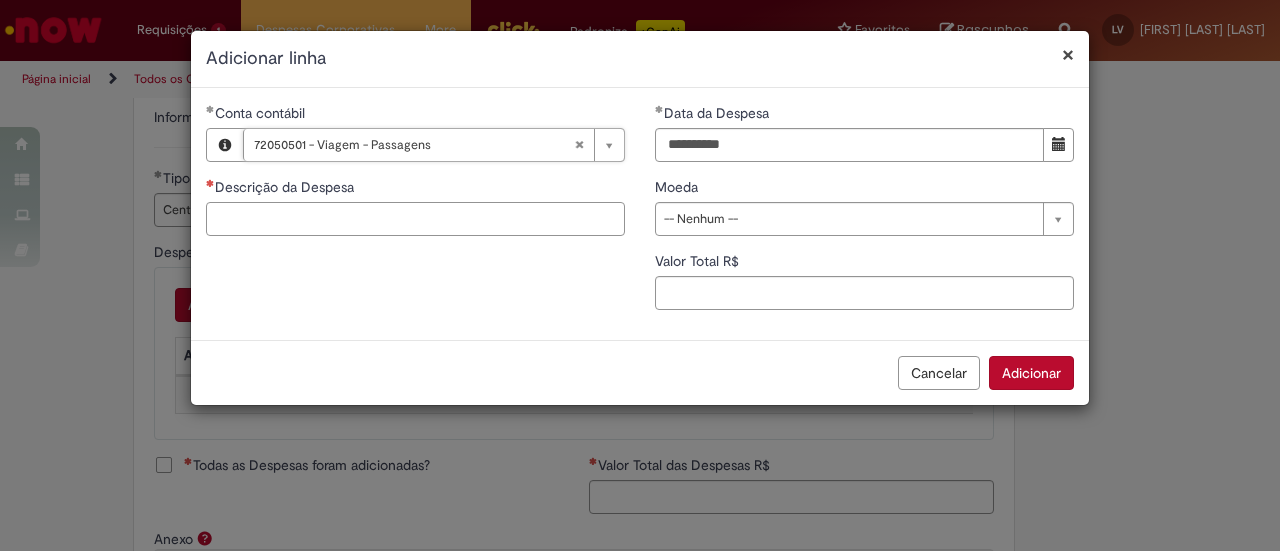 click on "Descrição da Despesa" at bounding box center [415, 219] 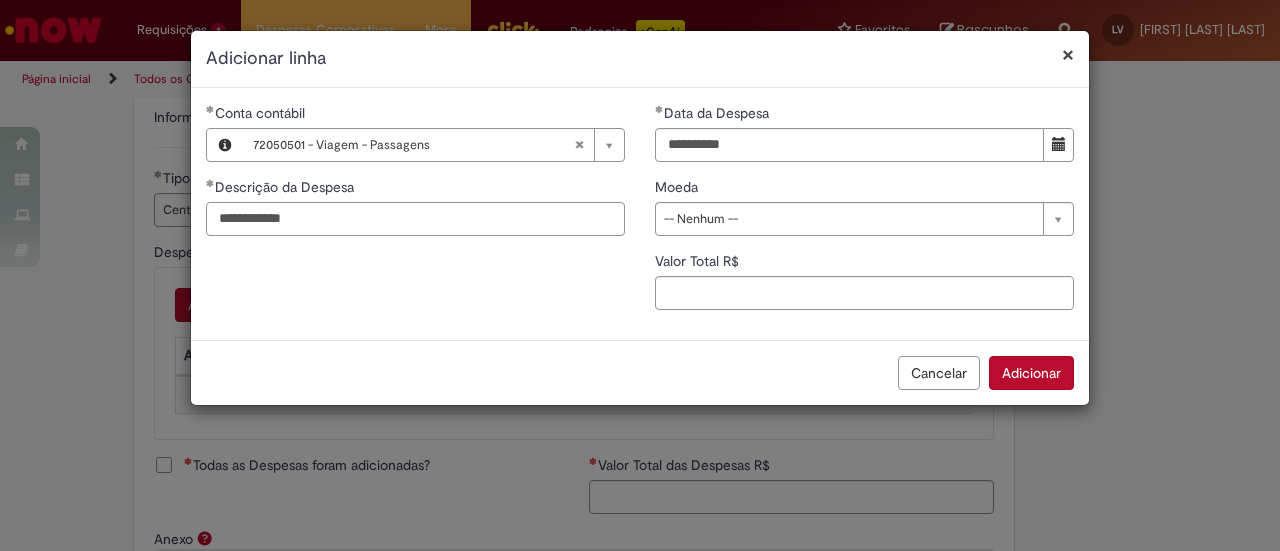 type on "**********" 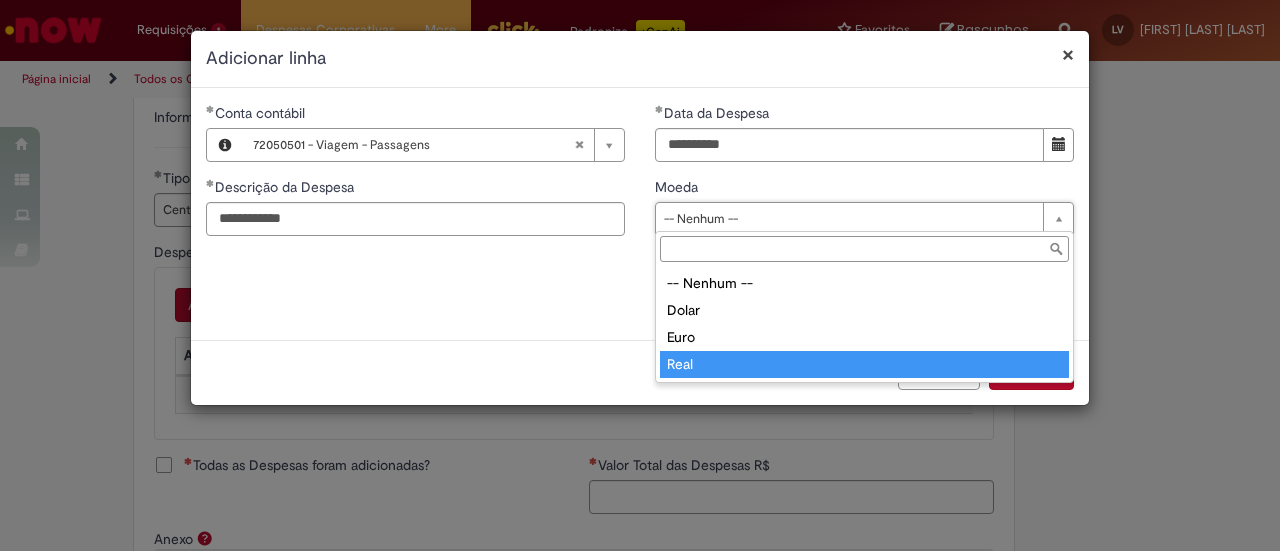 type on "****" 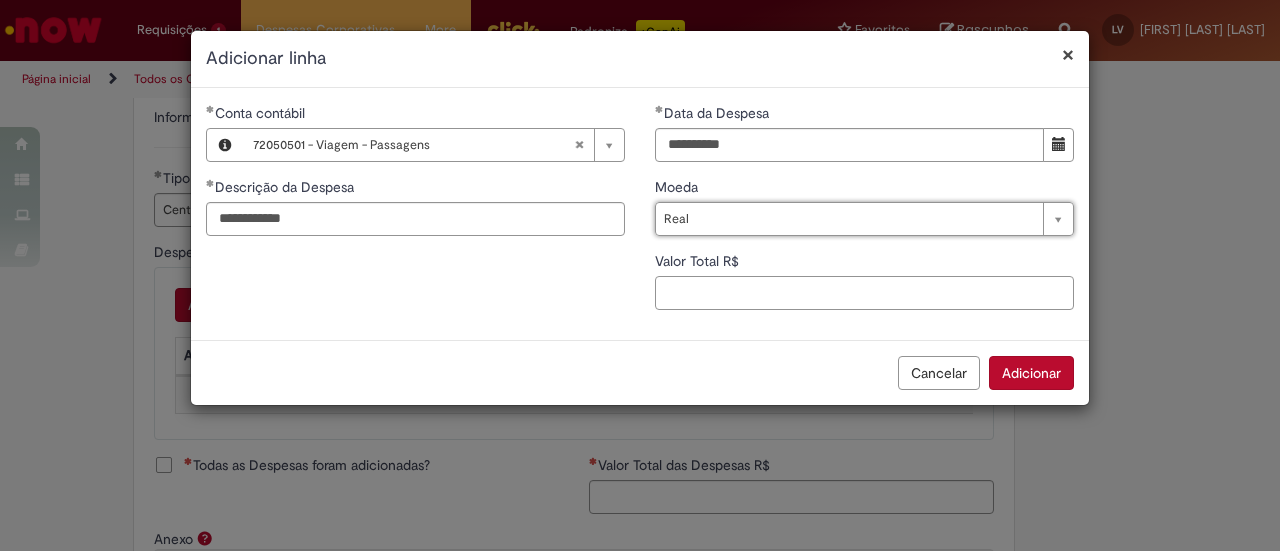 click on "Valor Total R$" at bounding box center (864, 293) 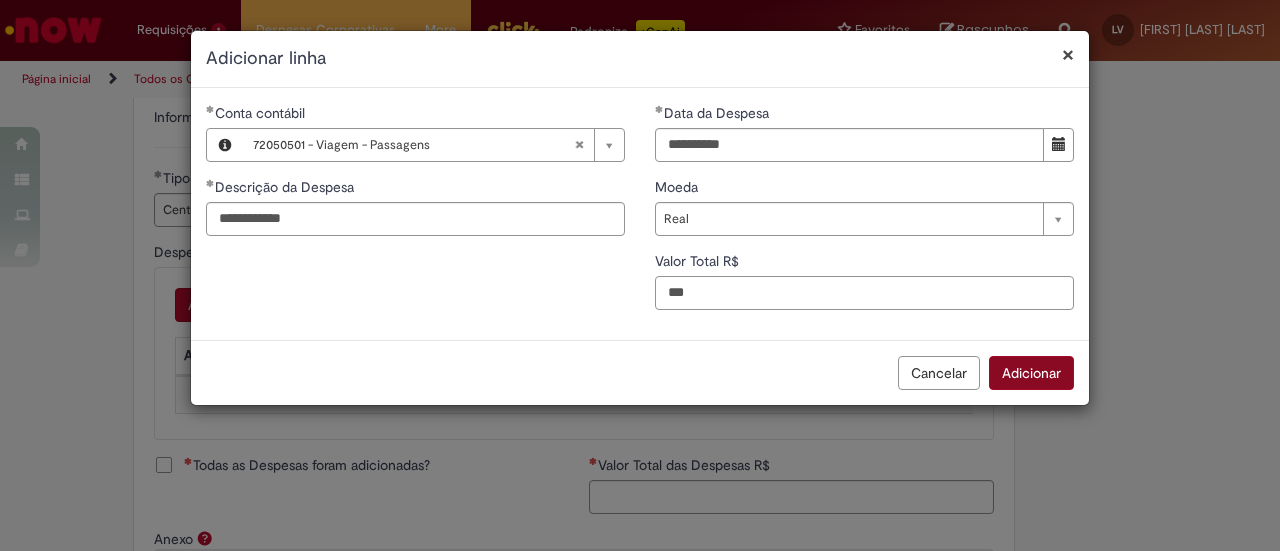 type on "***" 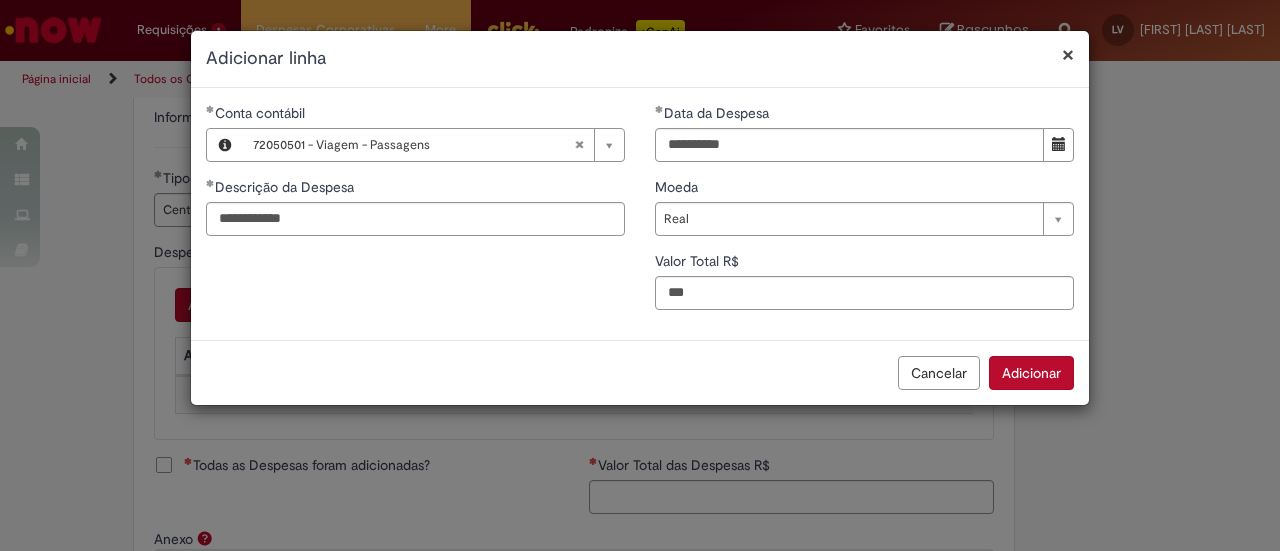 click on "Adicionar" at bounding box center [1031, 373] 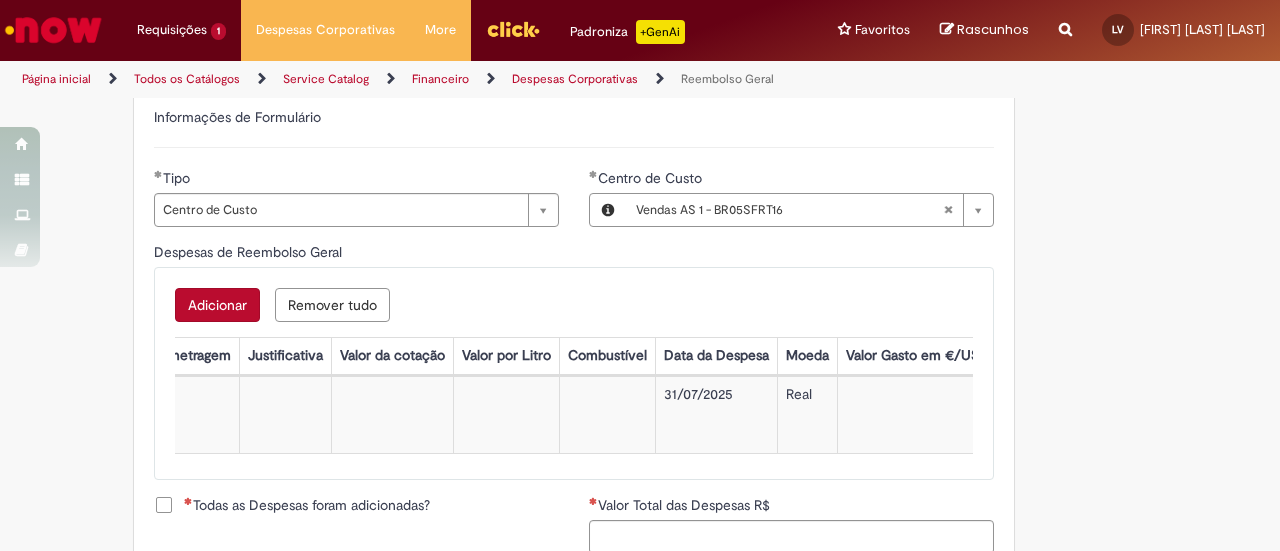 scroll, scrollTop: 0, scrollLeft: 0, axis: both 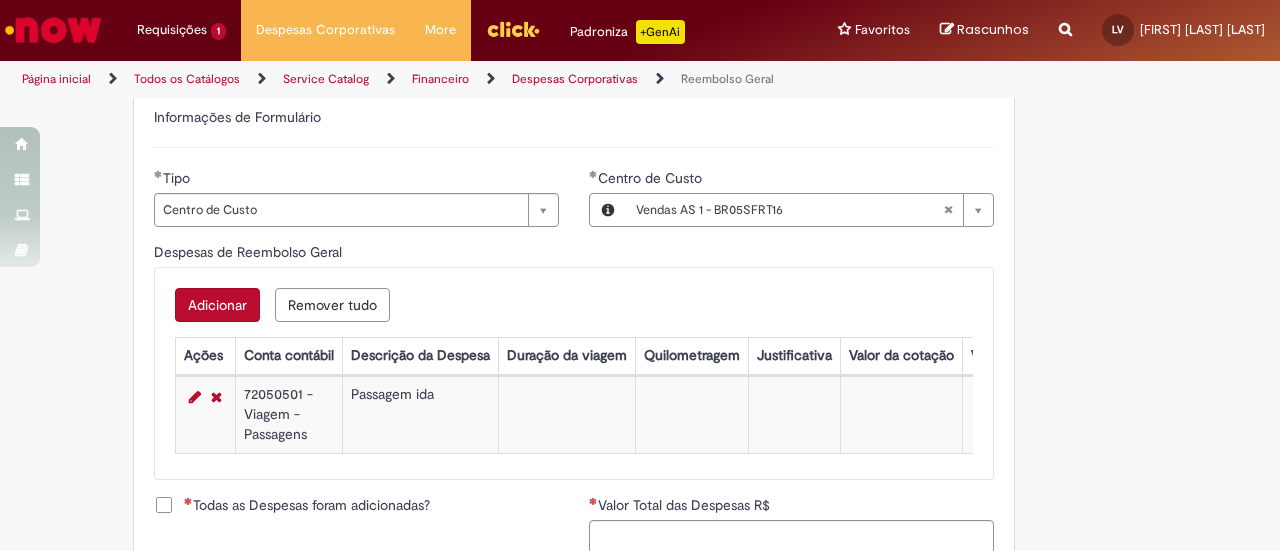 click on "Adicionar" at bounding box center [217, 305] 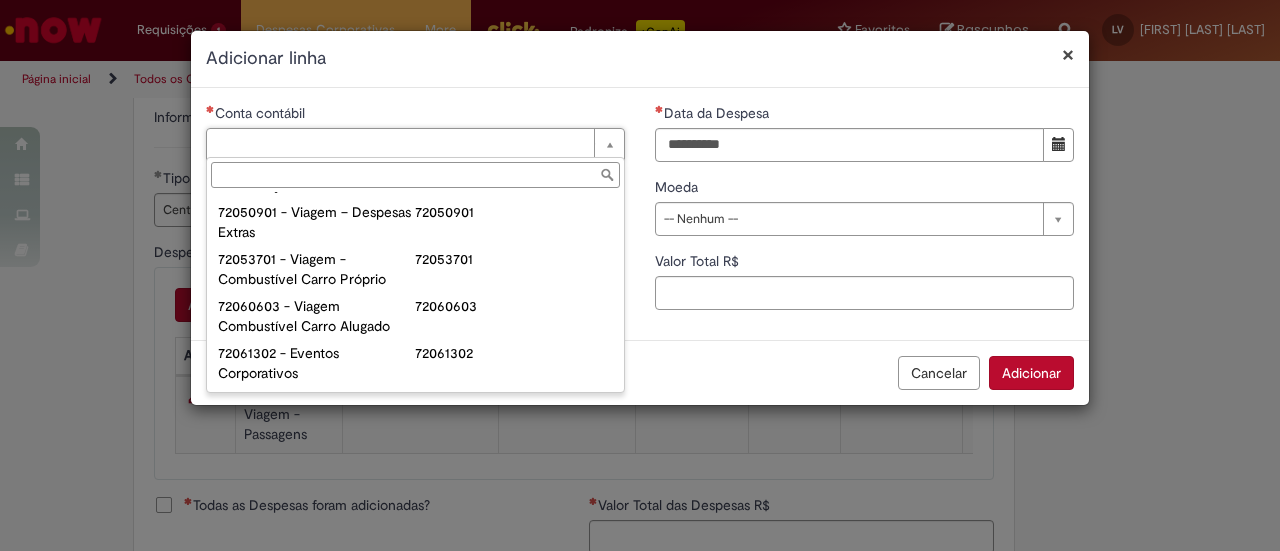scroll, scrollTop: 1273, scrollLeft: 0, axis: vertical 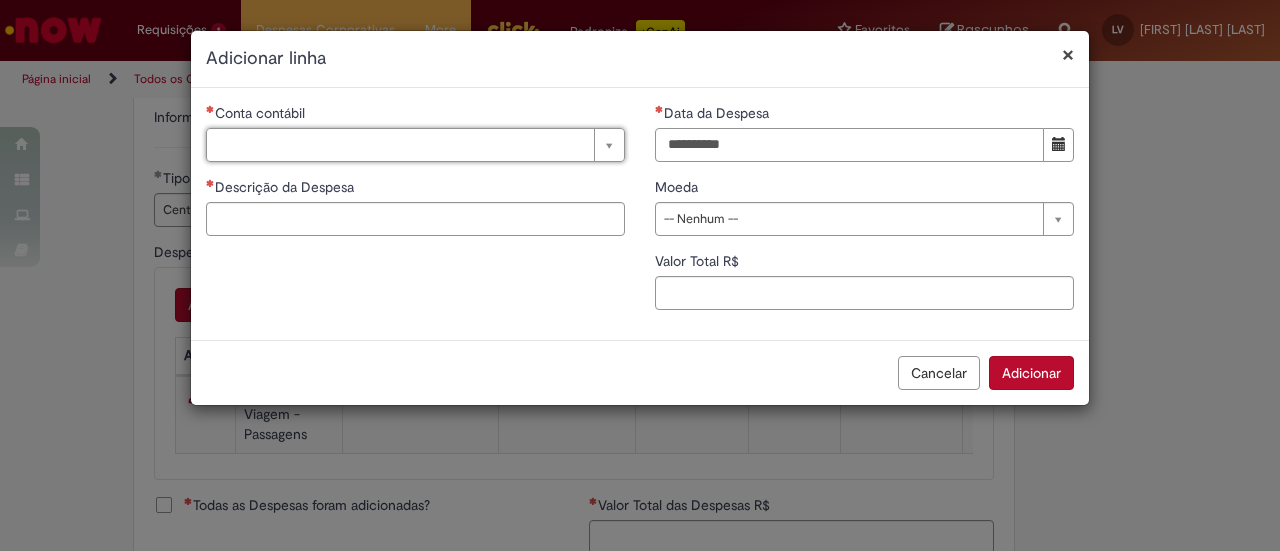 click on "Data da Despesa" at bounding box center [849, 145] 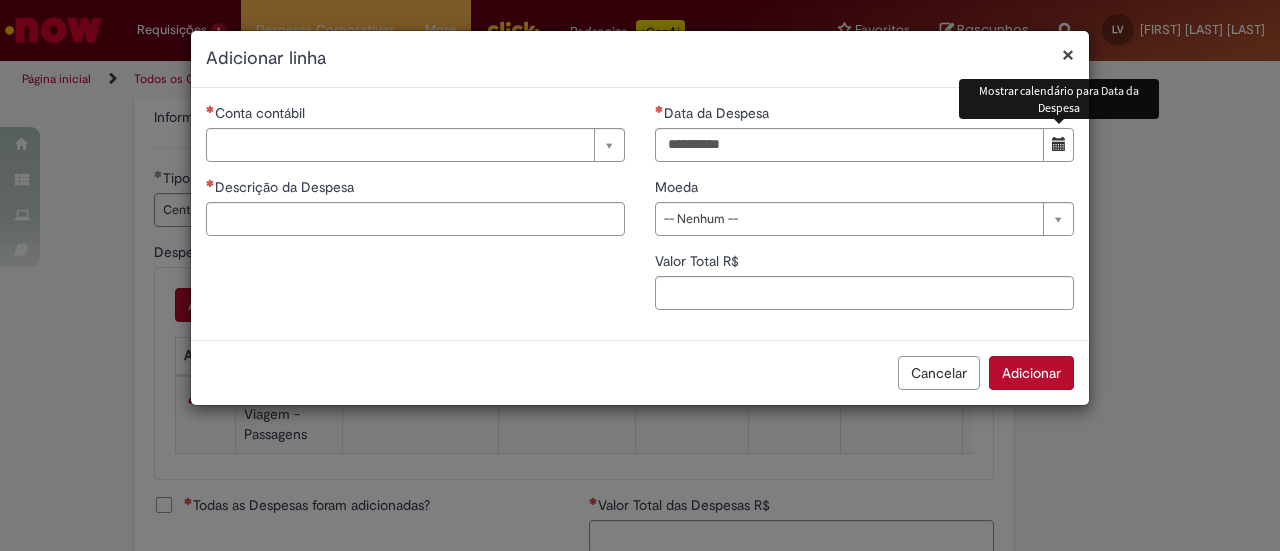 click at bounding box center (1058, 145) 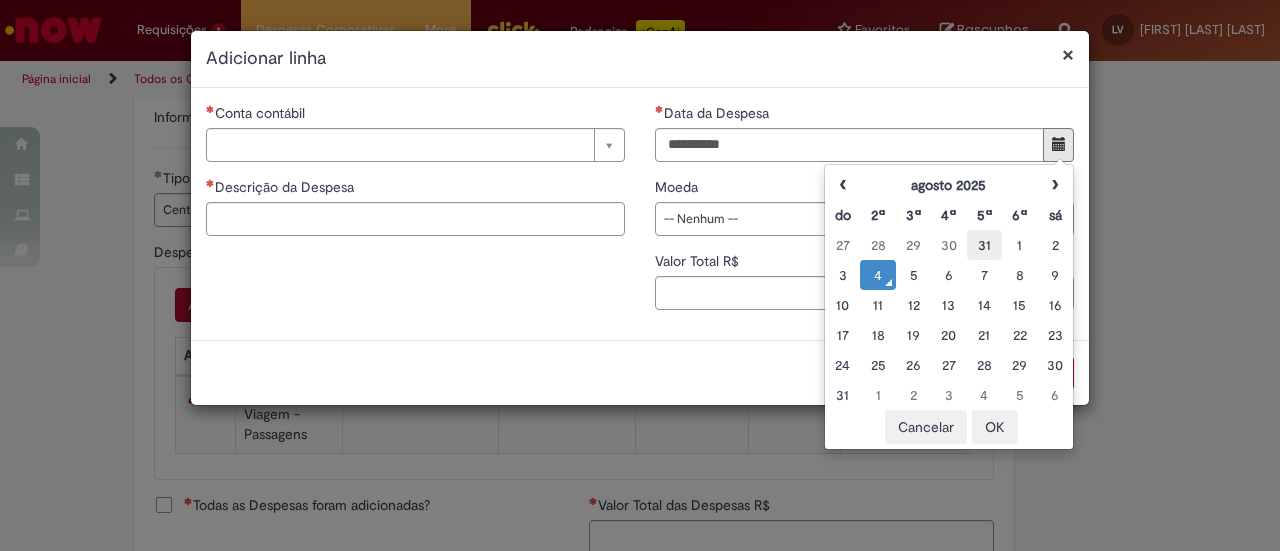click on "31" at bounding box center (984, 245) 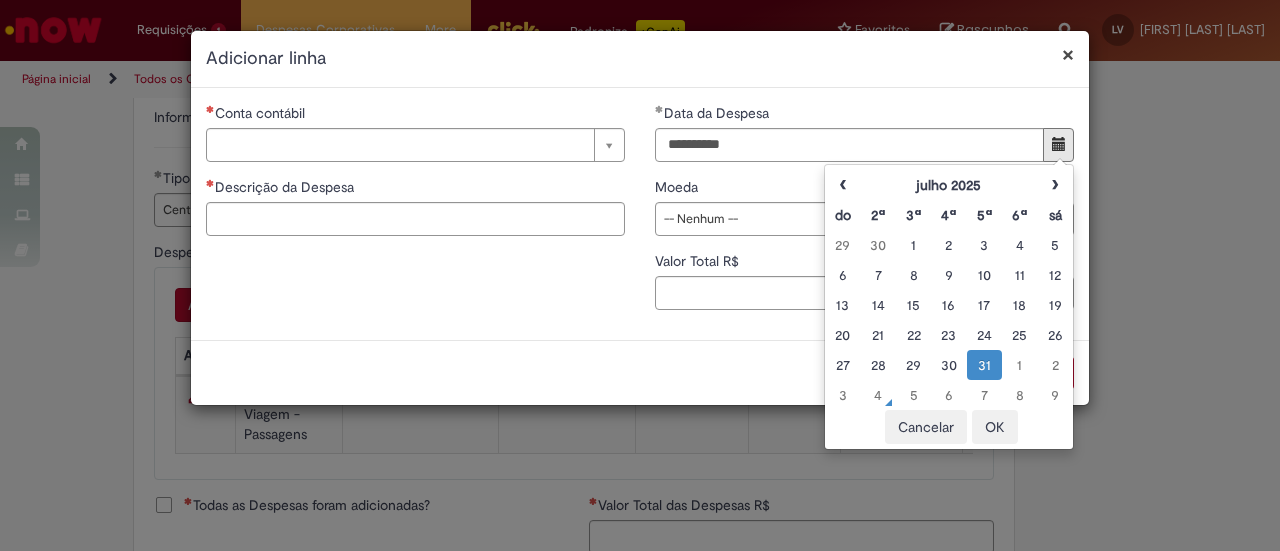 click on "OK" at bounding box center [995, 427] 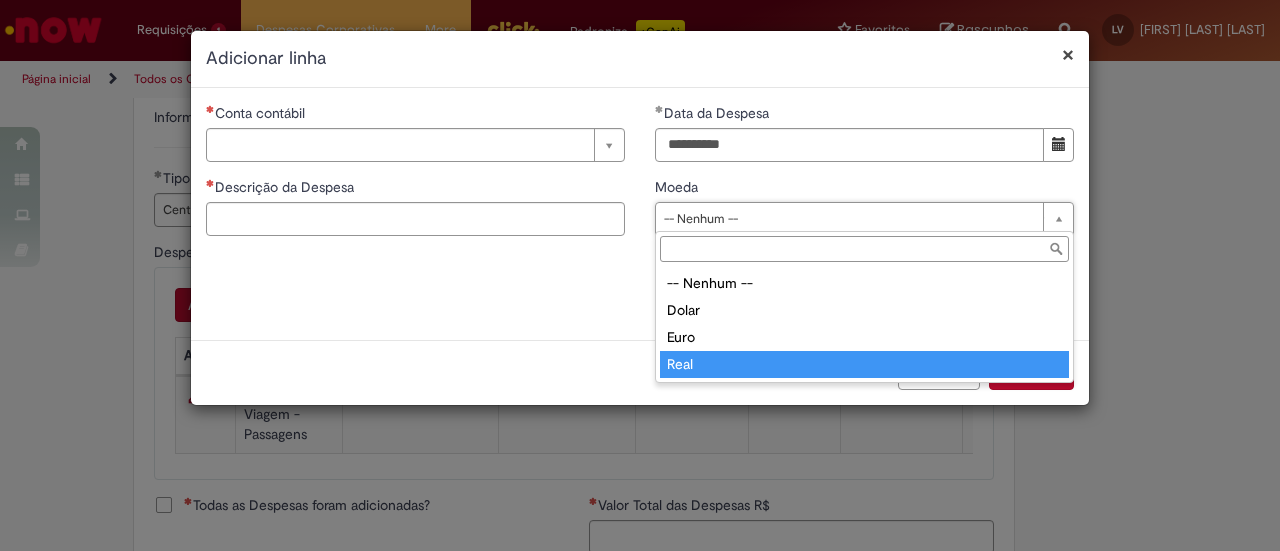 type on "****" 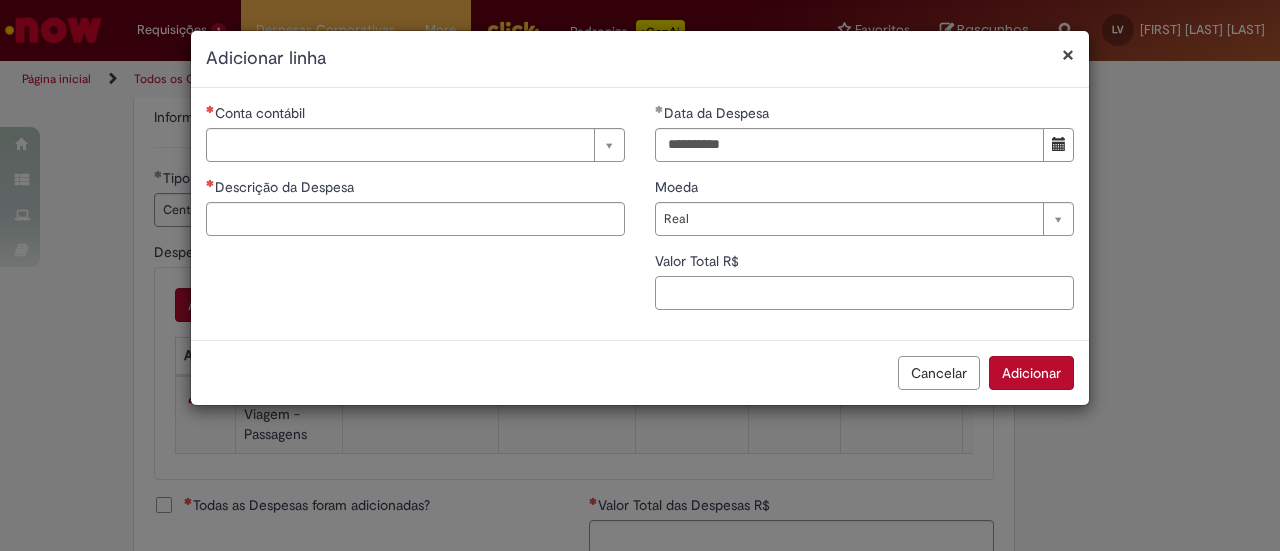 click on "Valor Total R$" at bounding box center [864, 293] 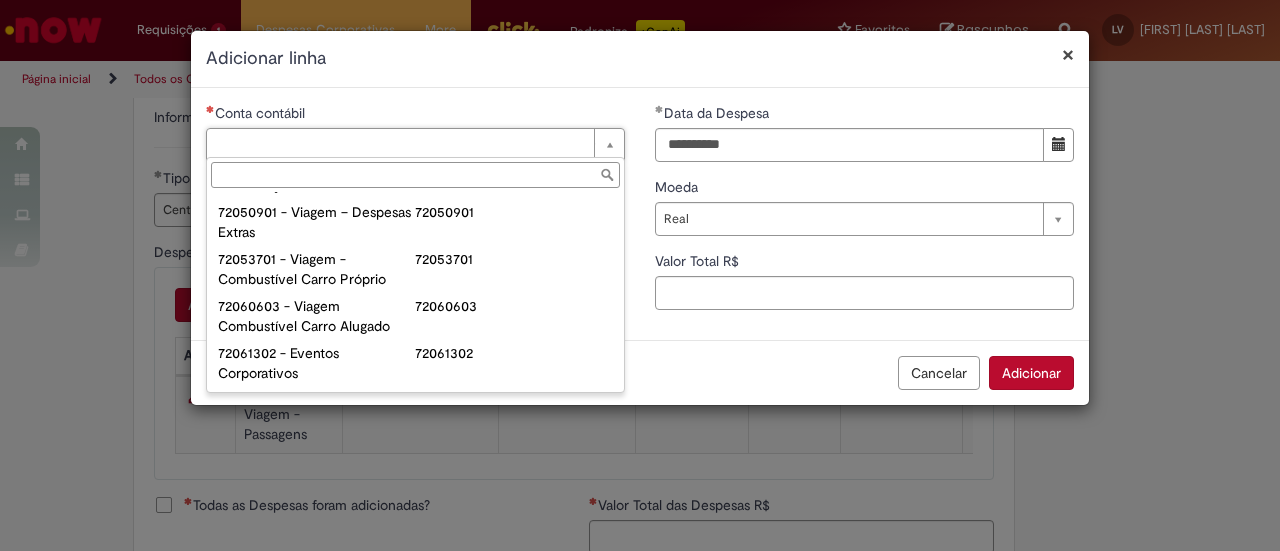 scroll, scrollTop: 1253, scrollLeft: 0, axis: vertical 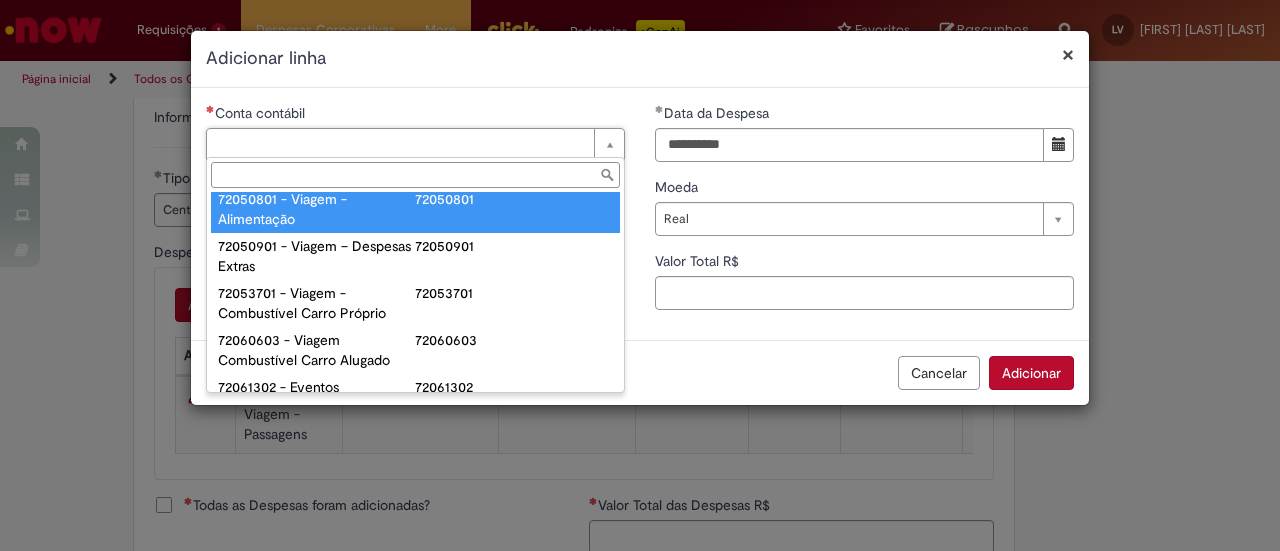 type on "**********" 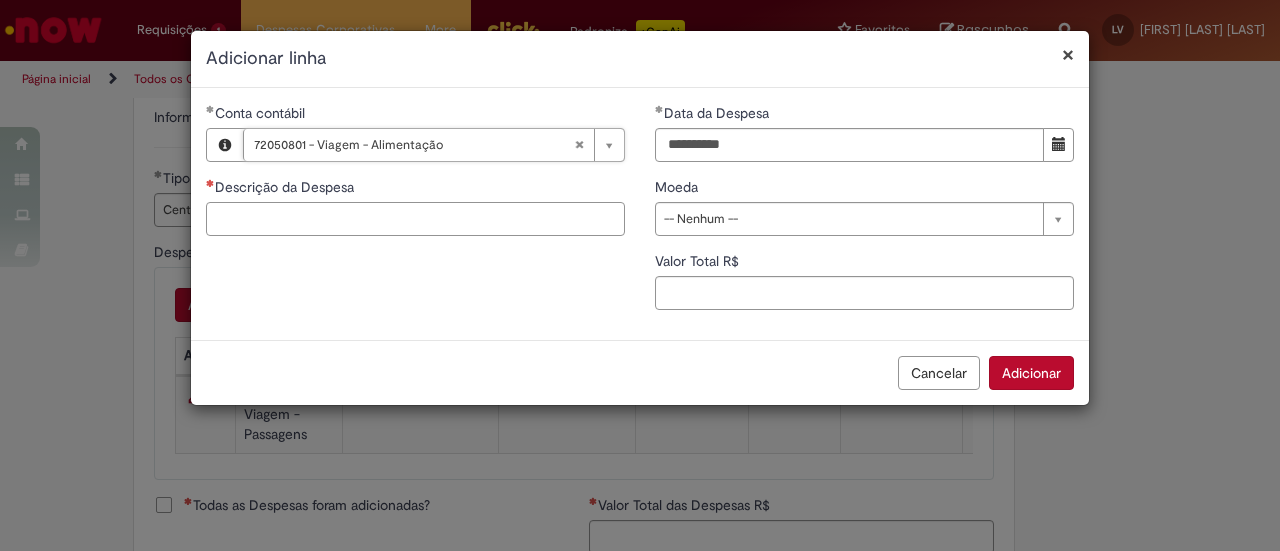 click on "Descrição da Despesa" at bounding box center [415, 219] 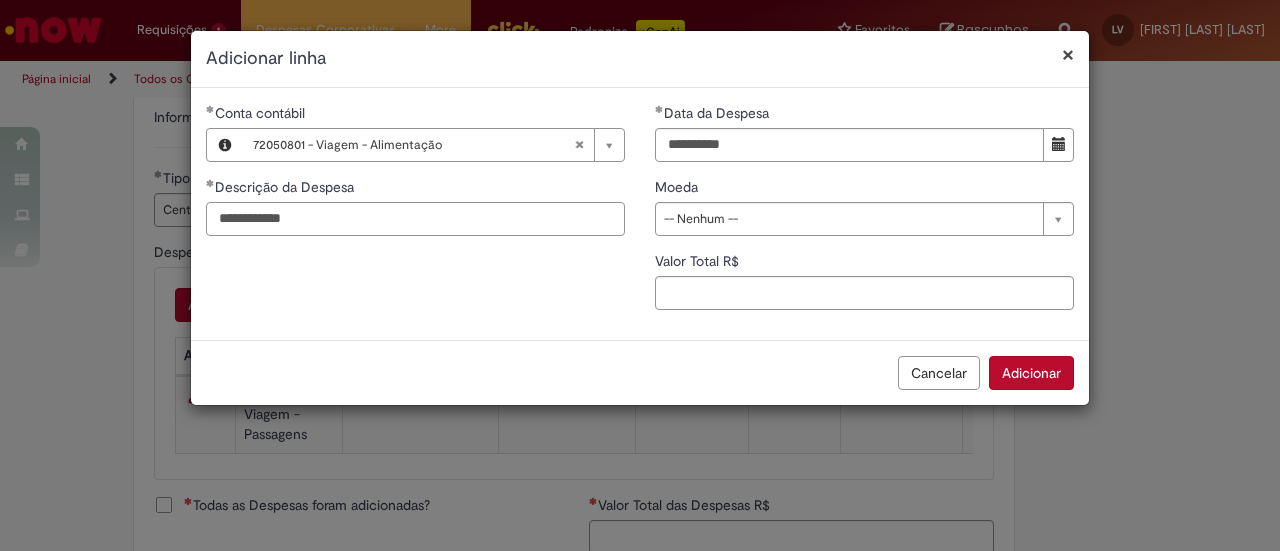 type on "**********" 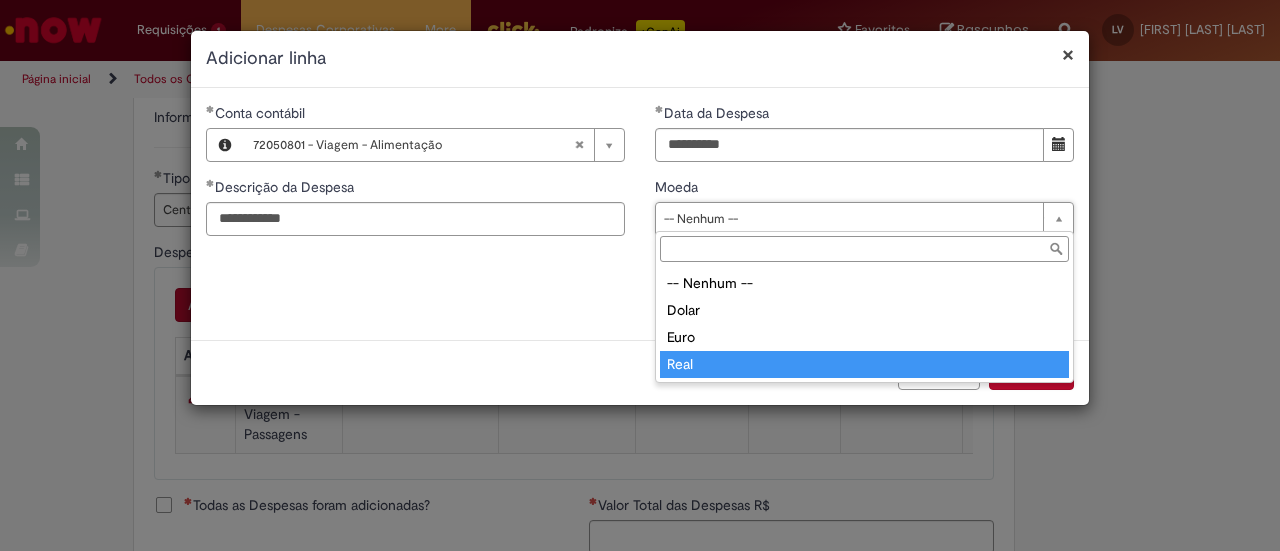 type on "****" 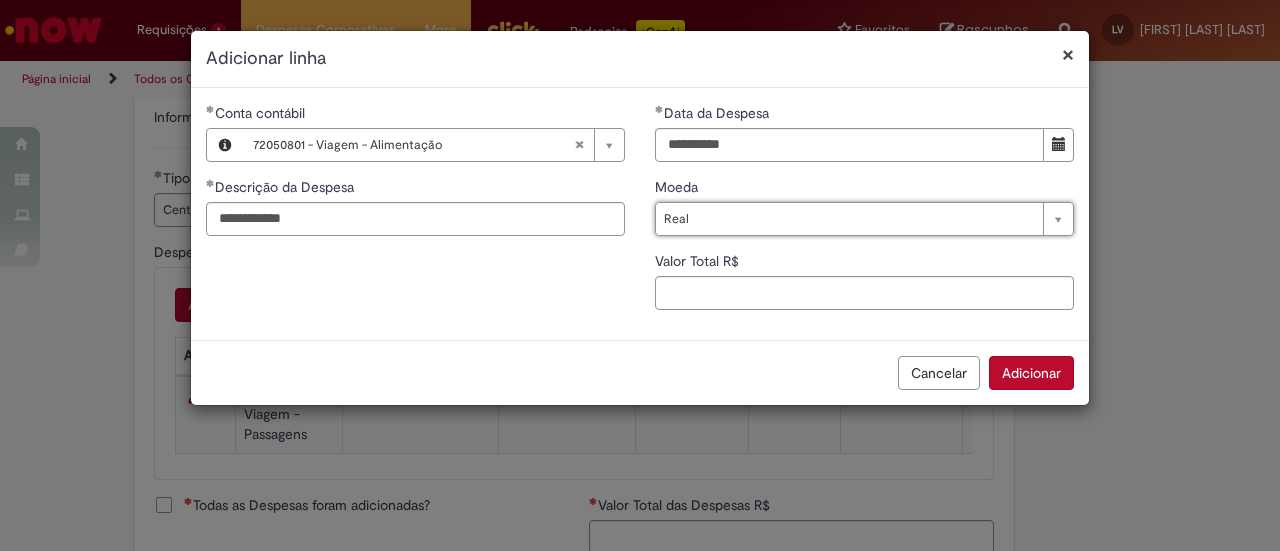 scroll, scrollTop: 0, scrollLeft: 24, axis: horizontal 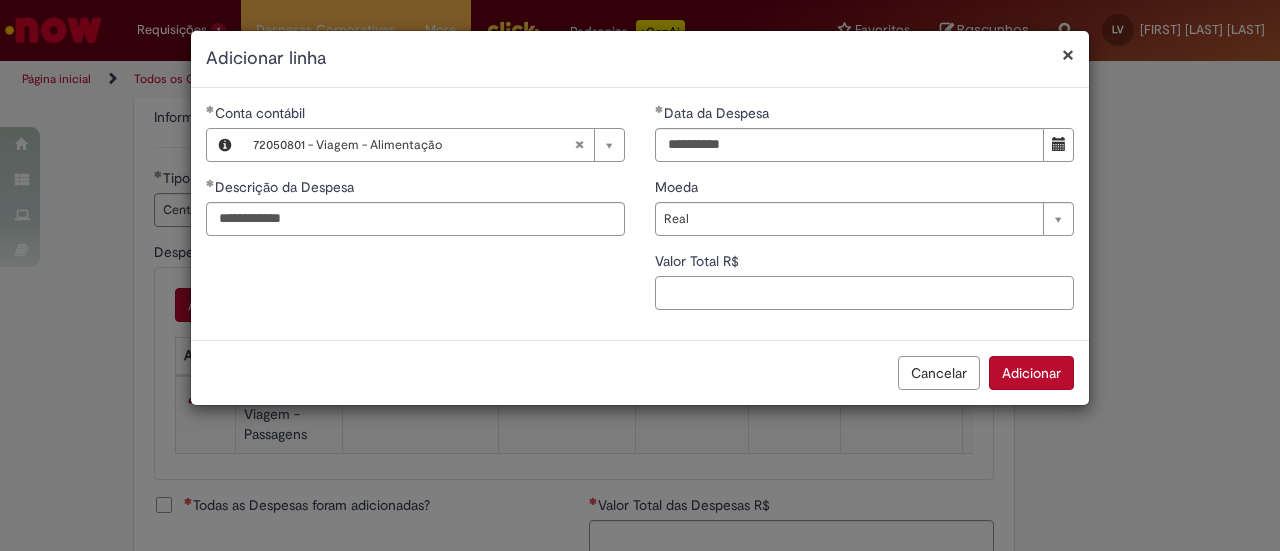click on "Valor Total R$" at bounding box center (864, 293) 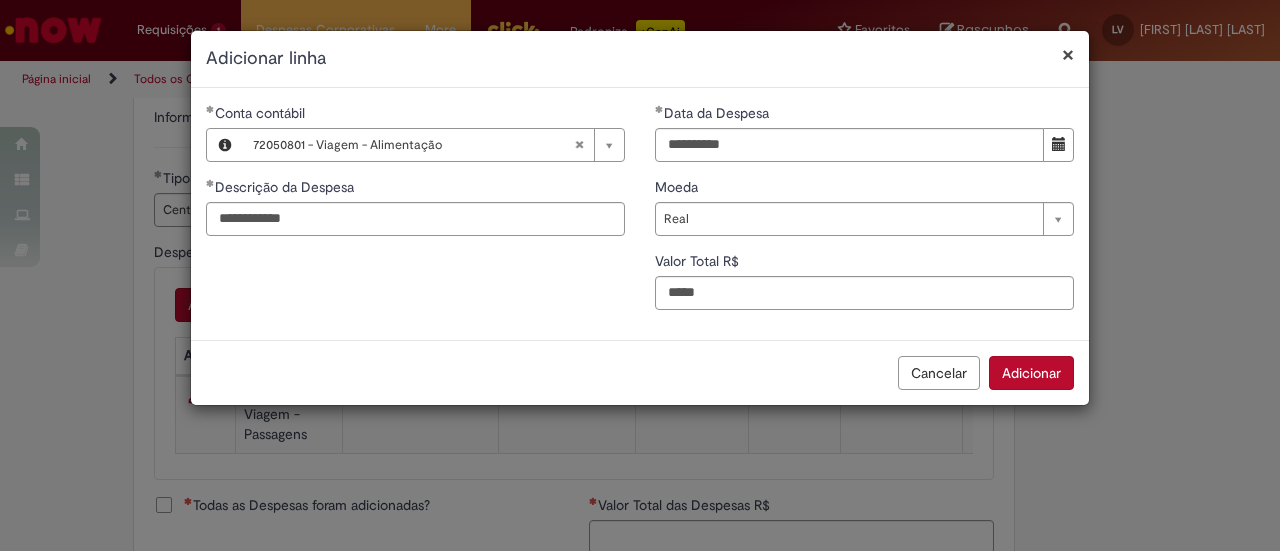 type on "****" 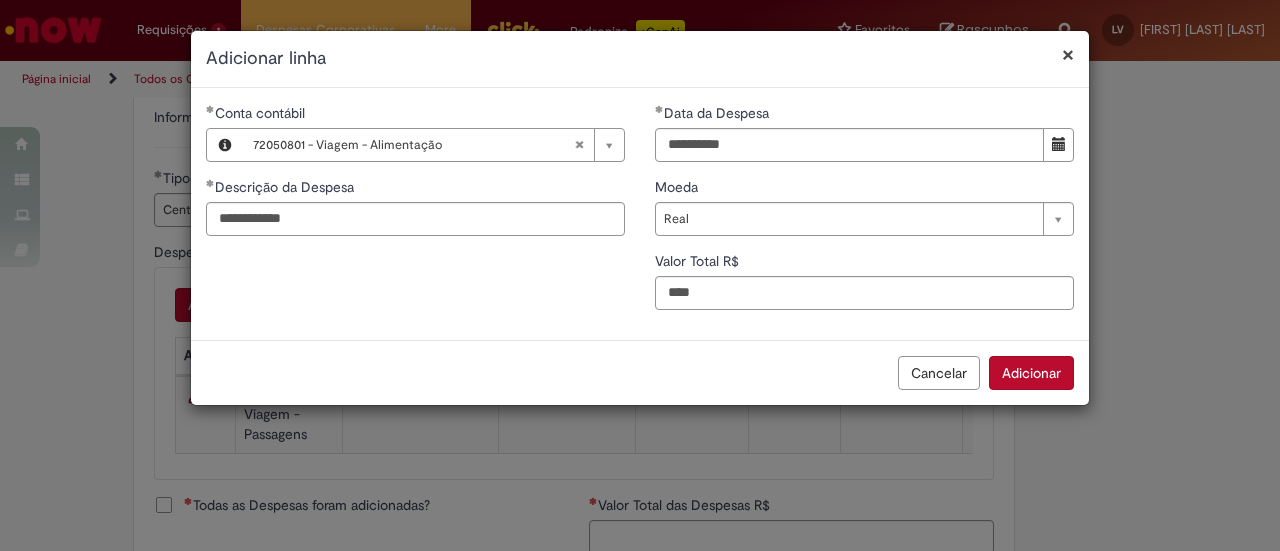 click on "Adicionar" at bounding box center [1031, 373] 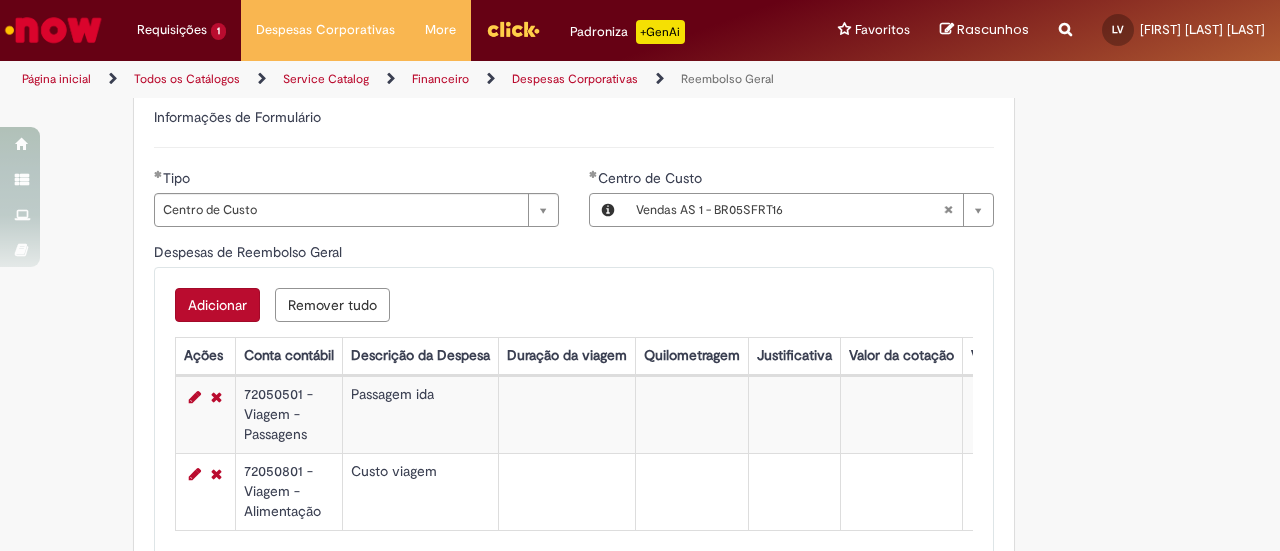 click on "Adicionar" at bounding box center [217, 305] 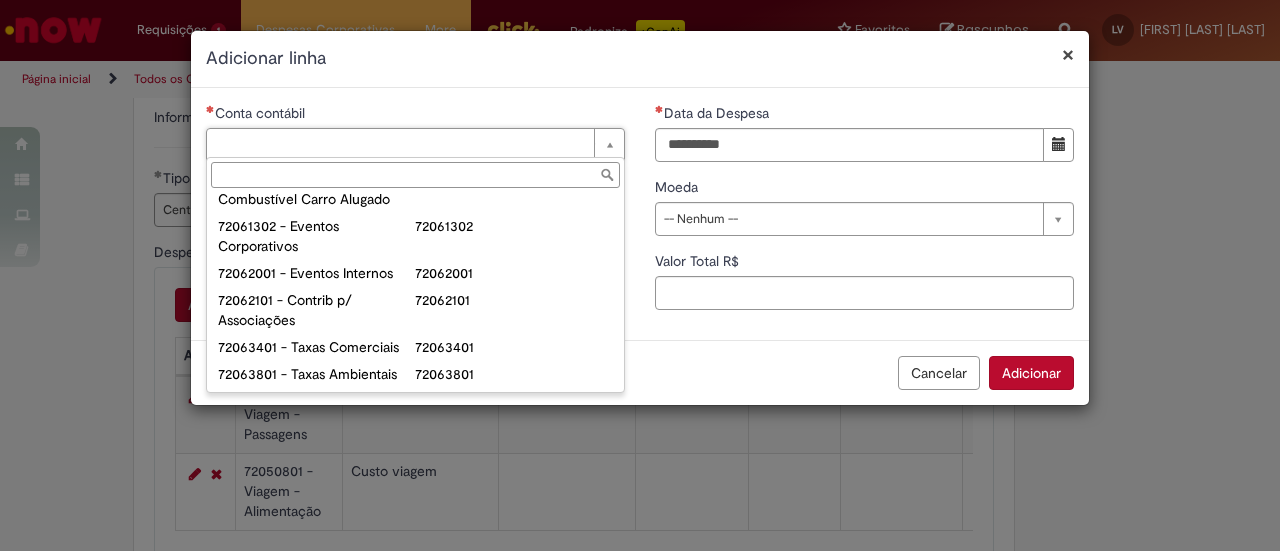 scroll, scrollTop: 1274, scrollLeft: 0, axis: vertical 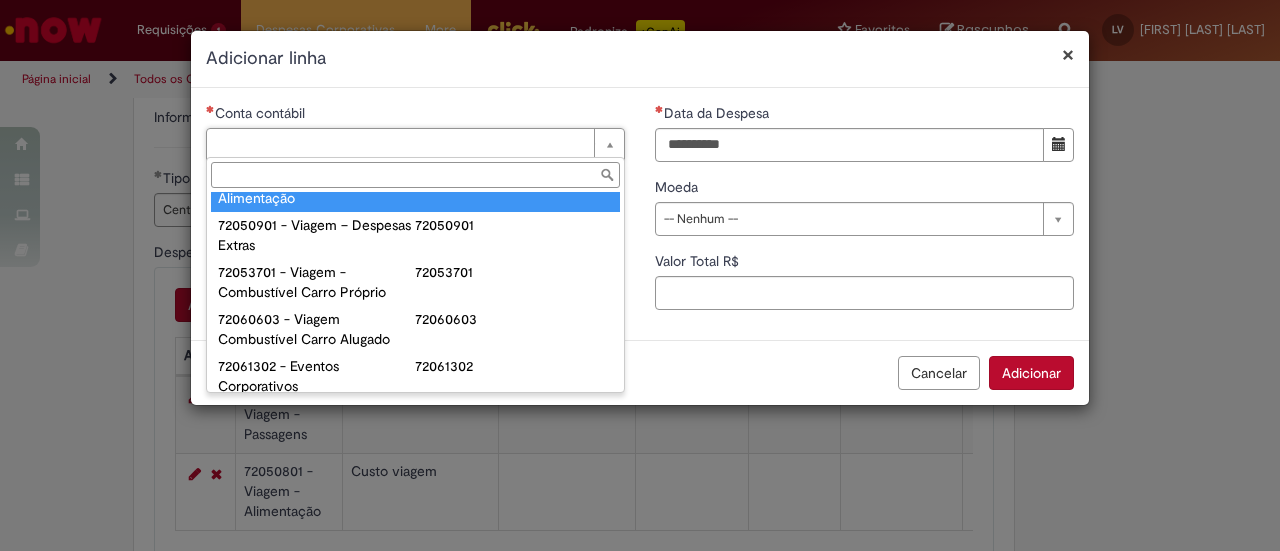 type on "**********" 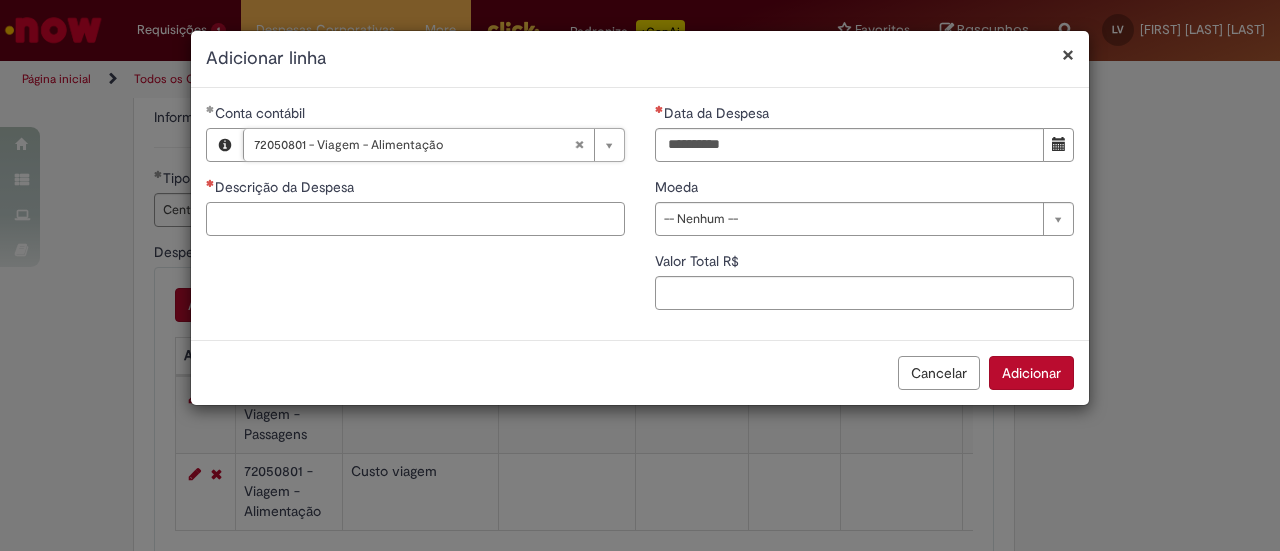 click on "Descrição da Despesa" at bounding box center (415, 219) 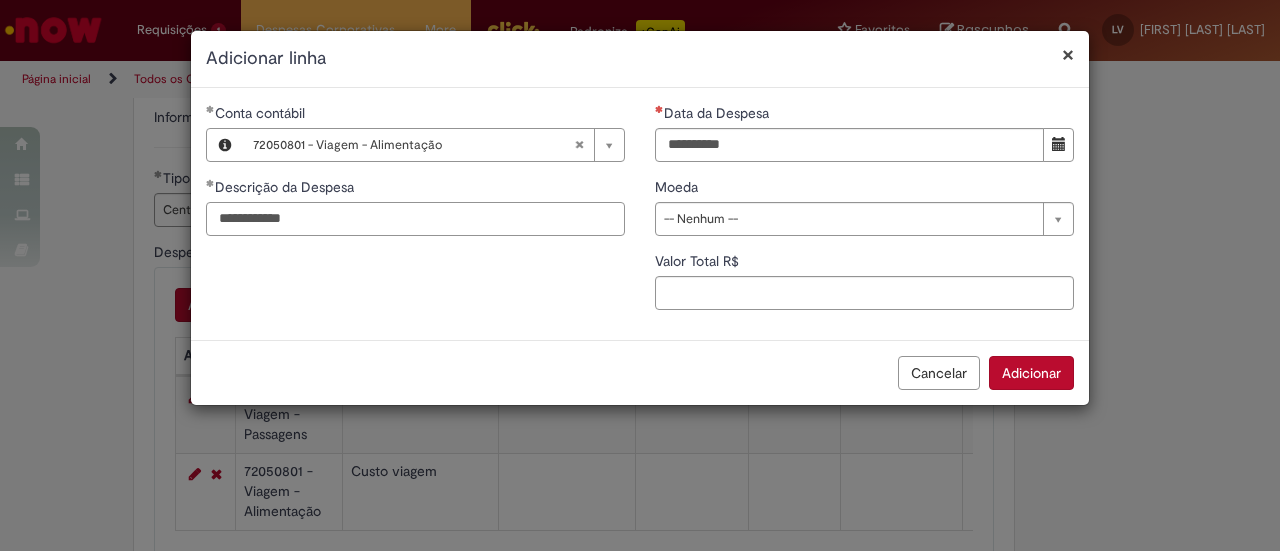 type on "**********" 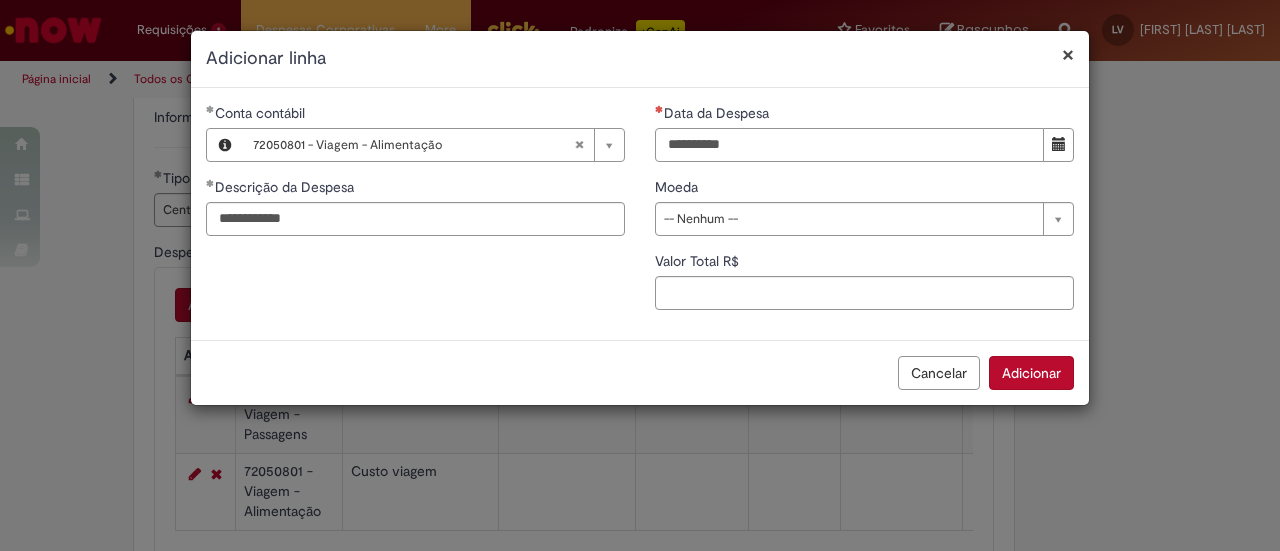 click on "Data da Despesa" at bounding box center [849, 145] 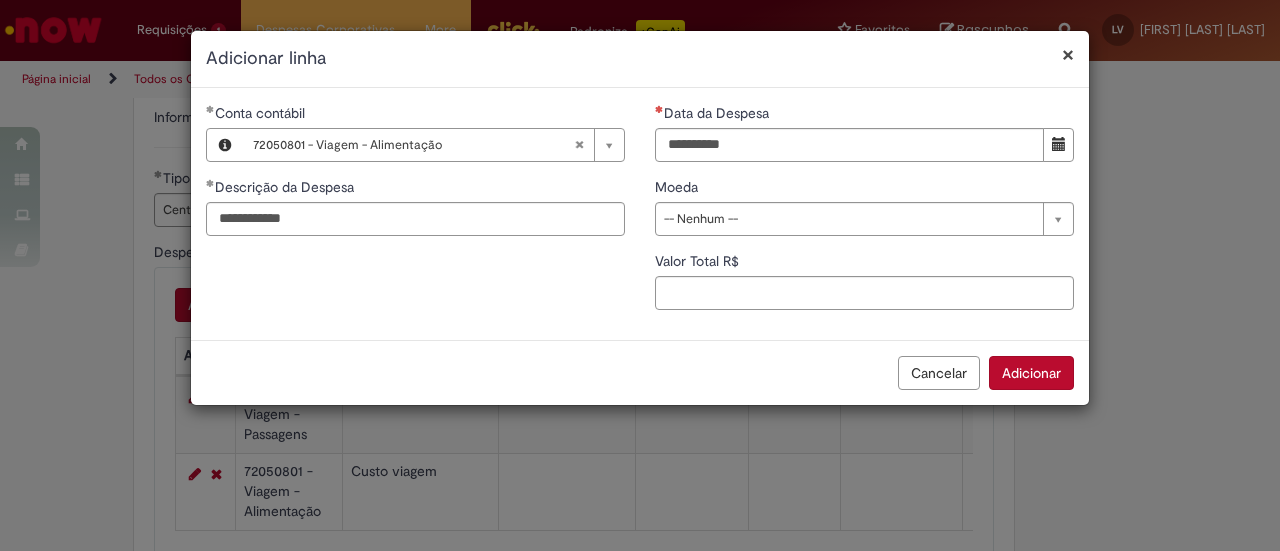 click at bounding box center [1059, 144] 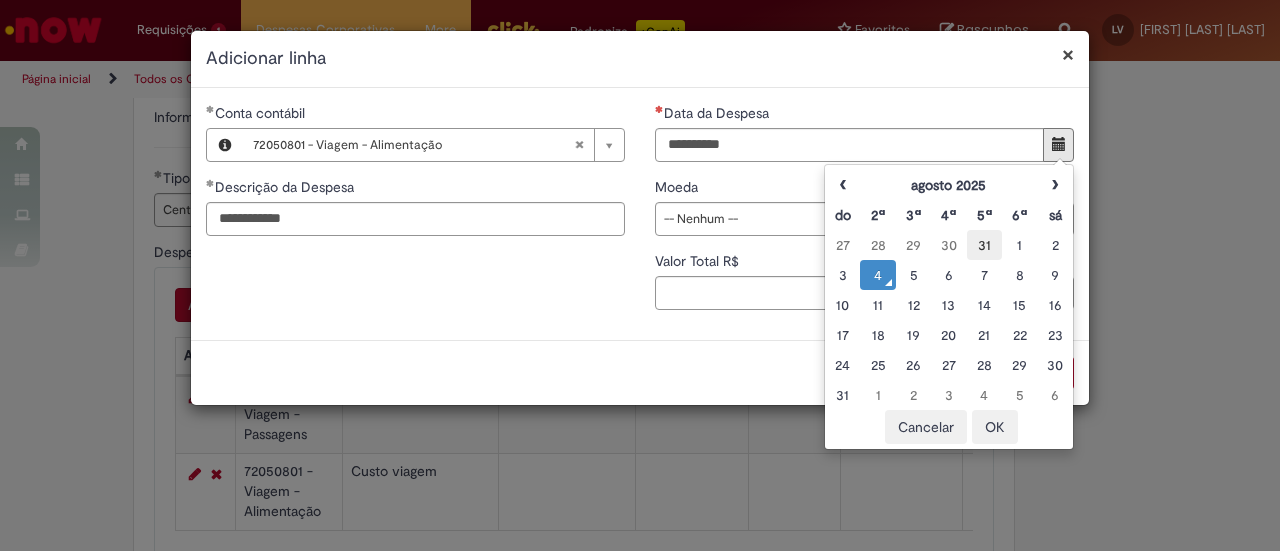 click on "31" at bounding box center [984, 245] 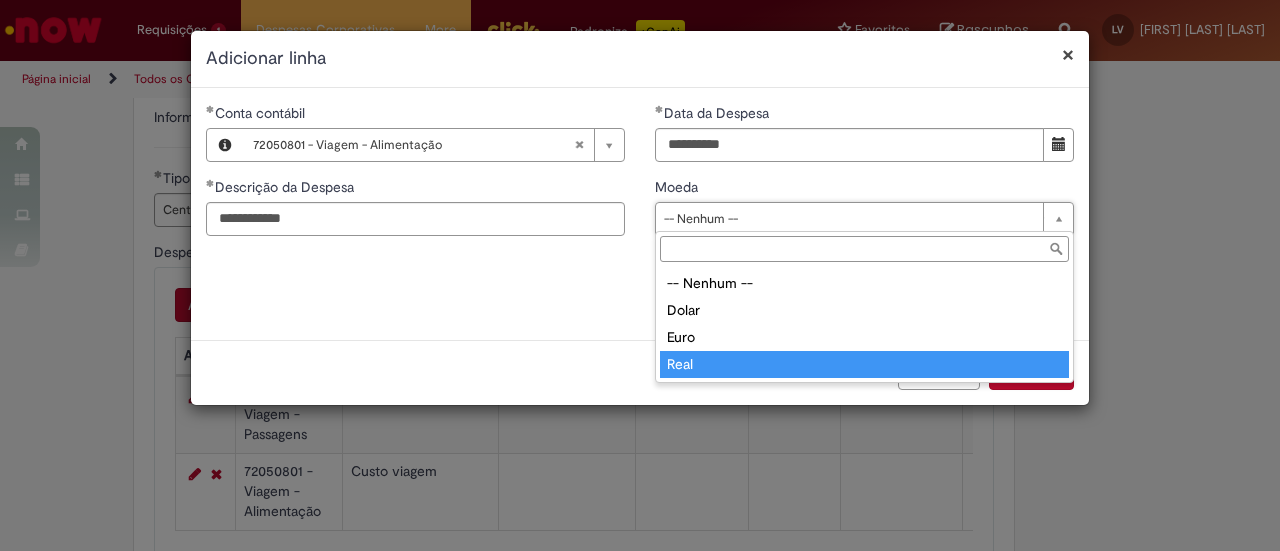 type on "****" 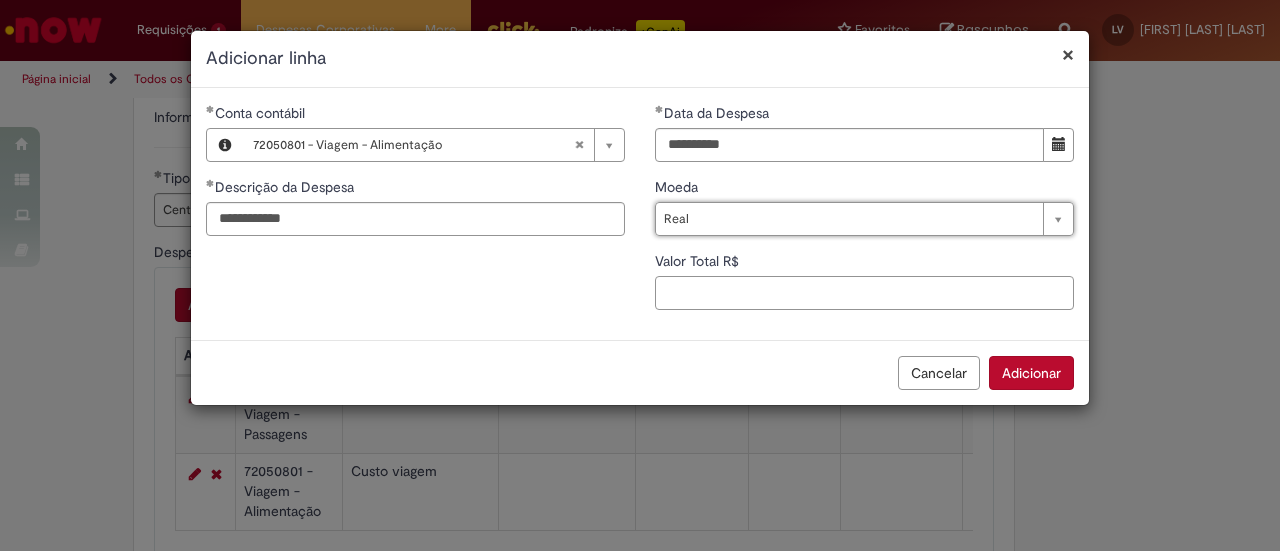 click on "Valor Total R$" at bounding box center [864, 293] 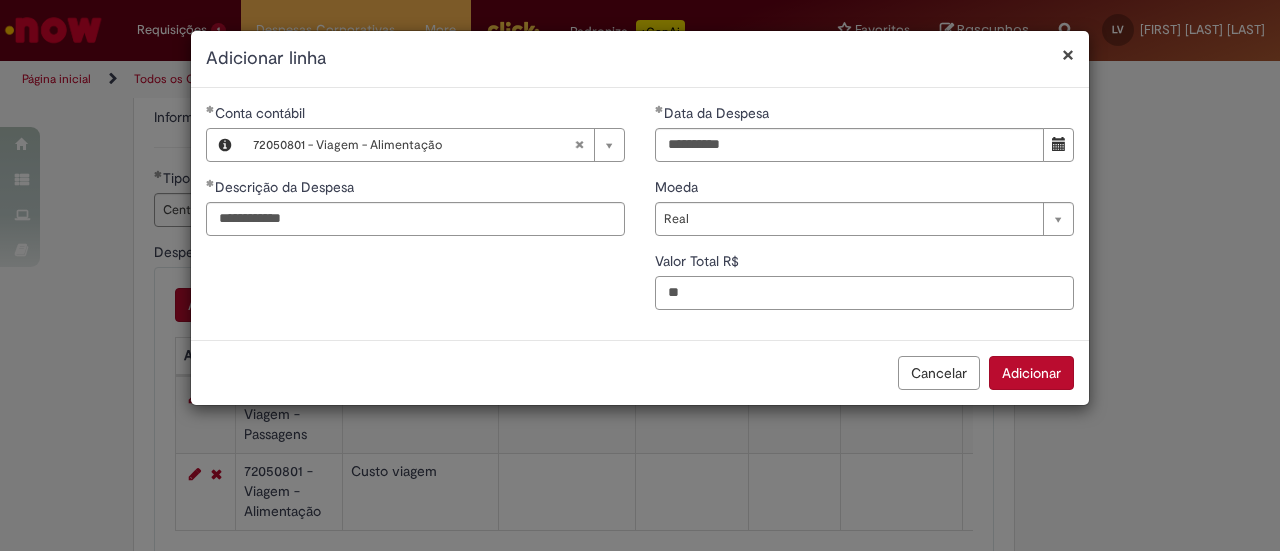 type on "*" 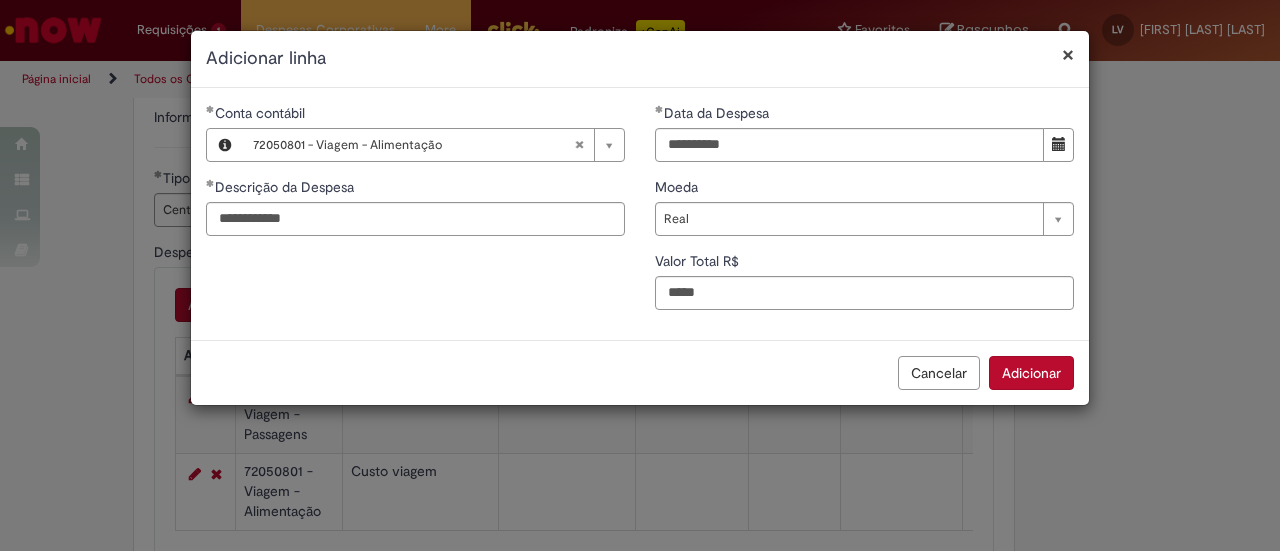type on "*****" 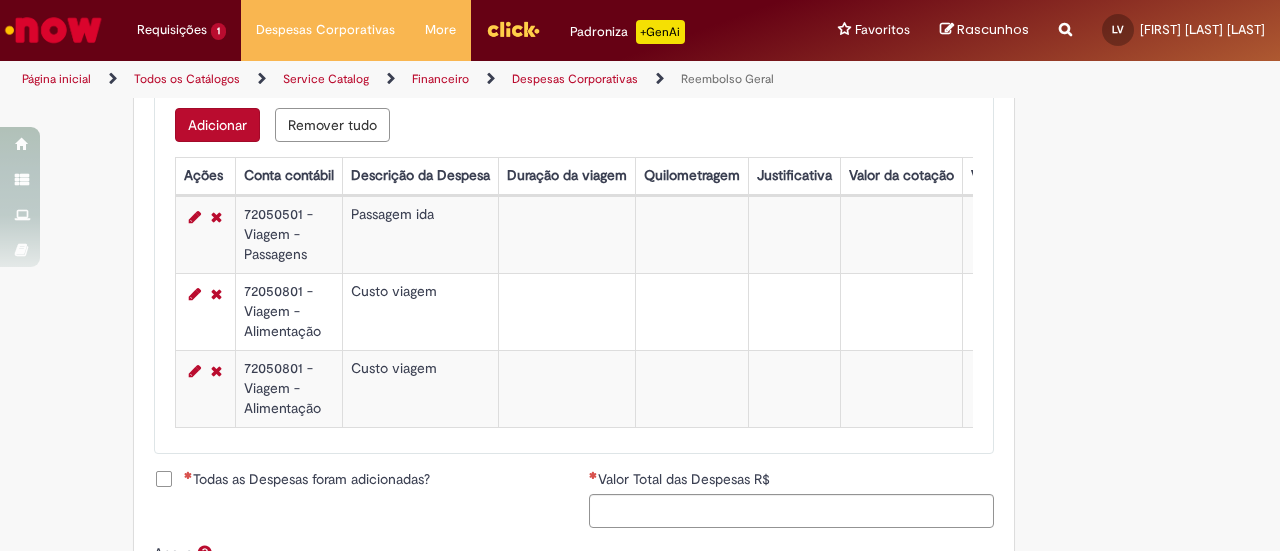 scroll, scrollTop: 1000, scrollLeft: 0, axis: vertical 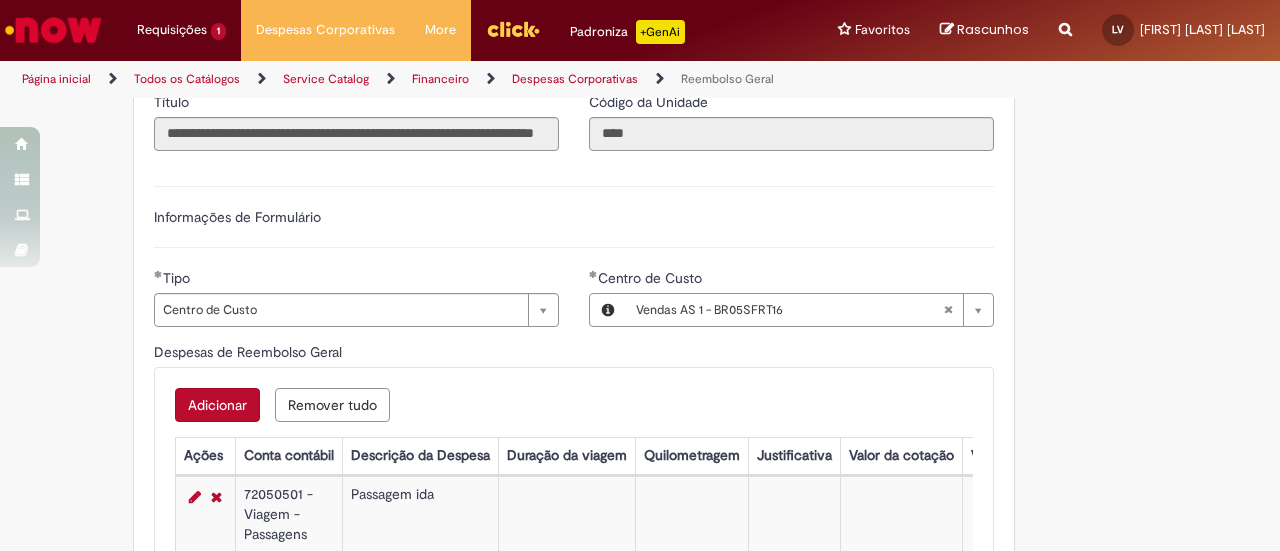 click on "Adicionar" at bounding box center (217, 405) 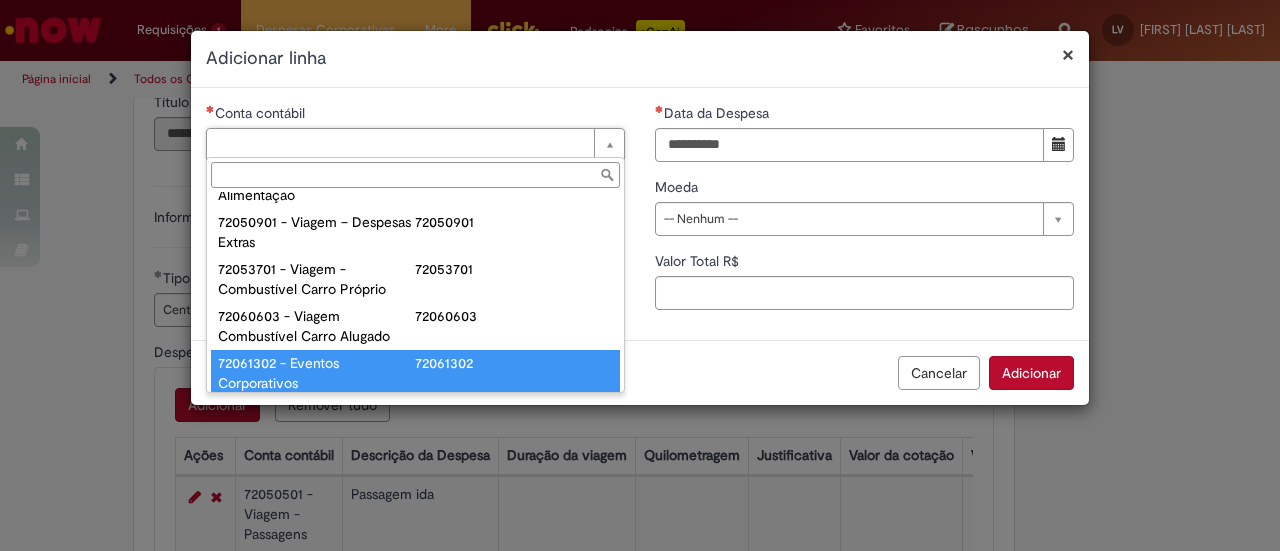scroll, scrollTop: 1274, scrollLeft: 0, axis: vertical 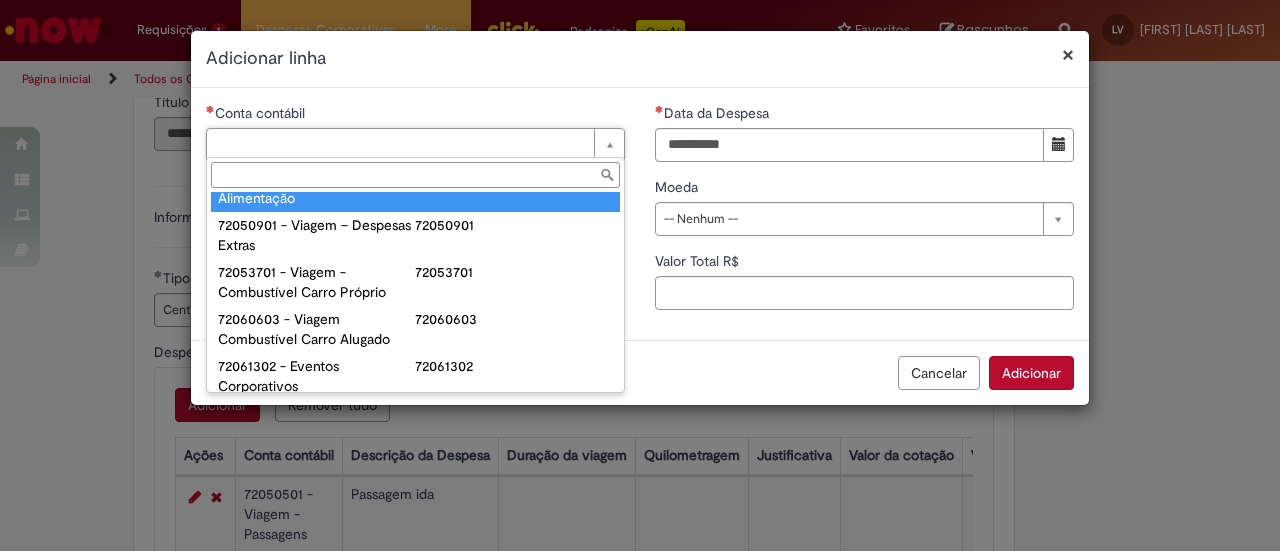 type on "**********" 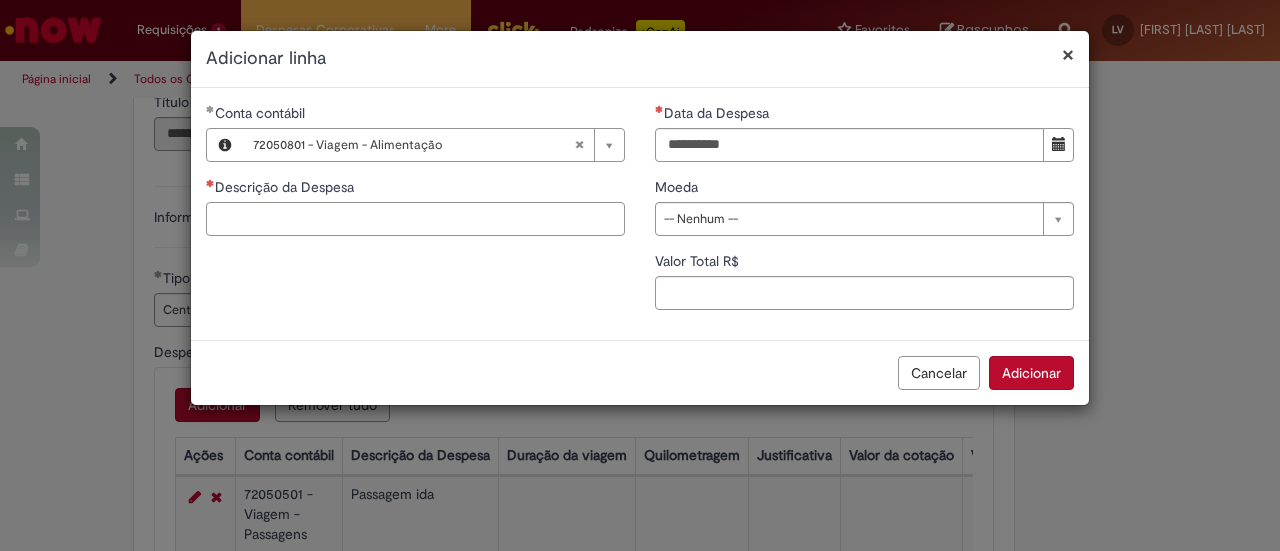 click on "Descrição da Despesa" at bounding box center [415, 219] 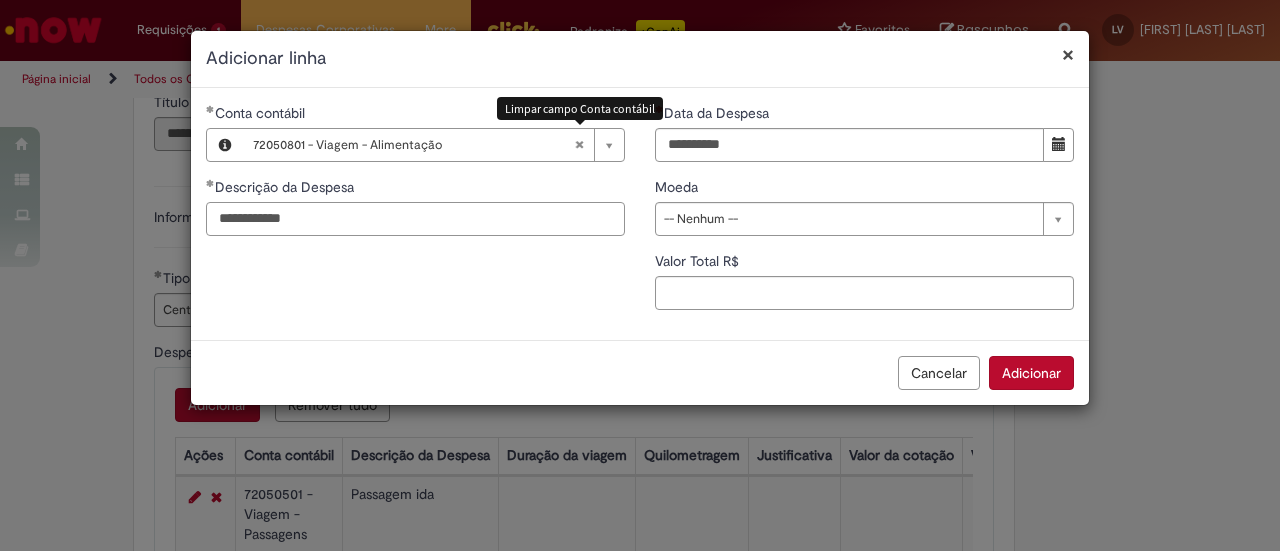 type on "**********" 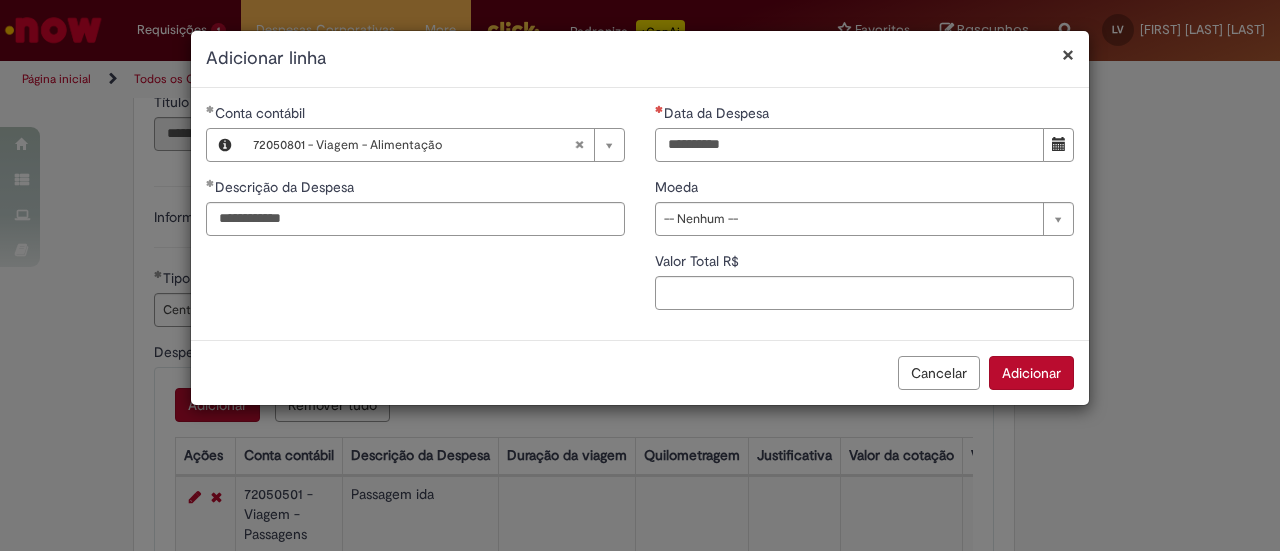 click on "Data da Despesa" at bounding box center (849, 145) 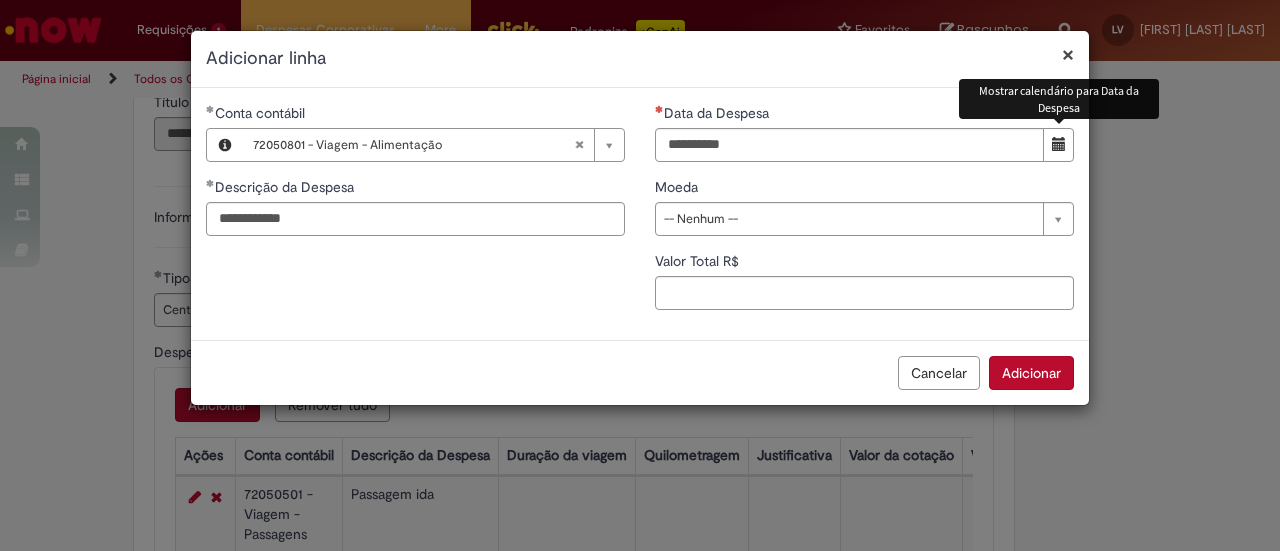 click at bounding box center [1059, 144] 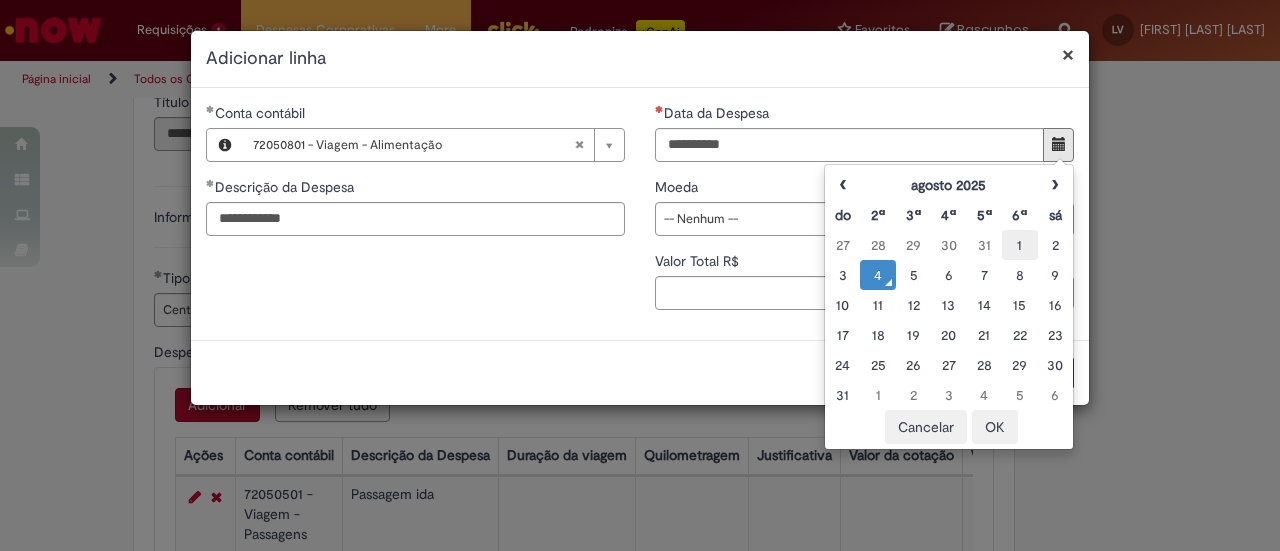 click on "1" at bounding box center (1019, 245) 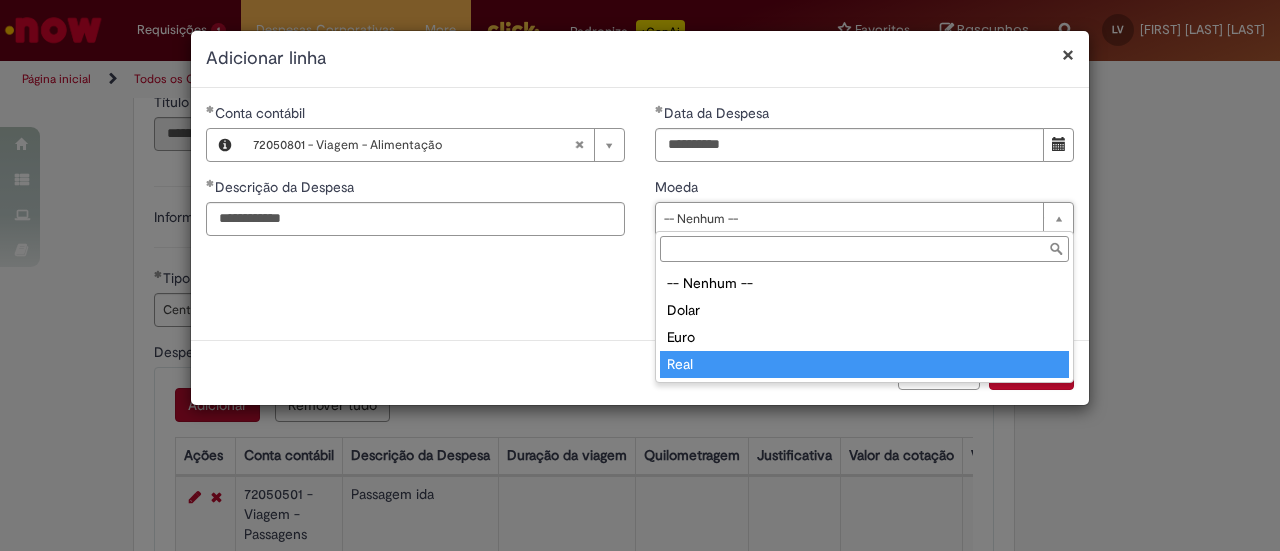 type on "****" 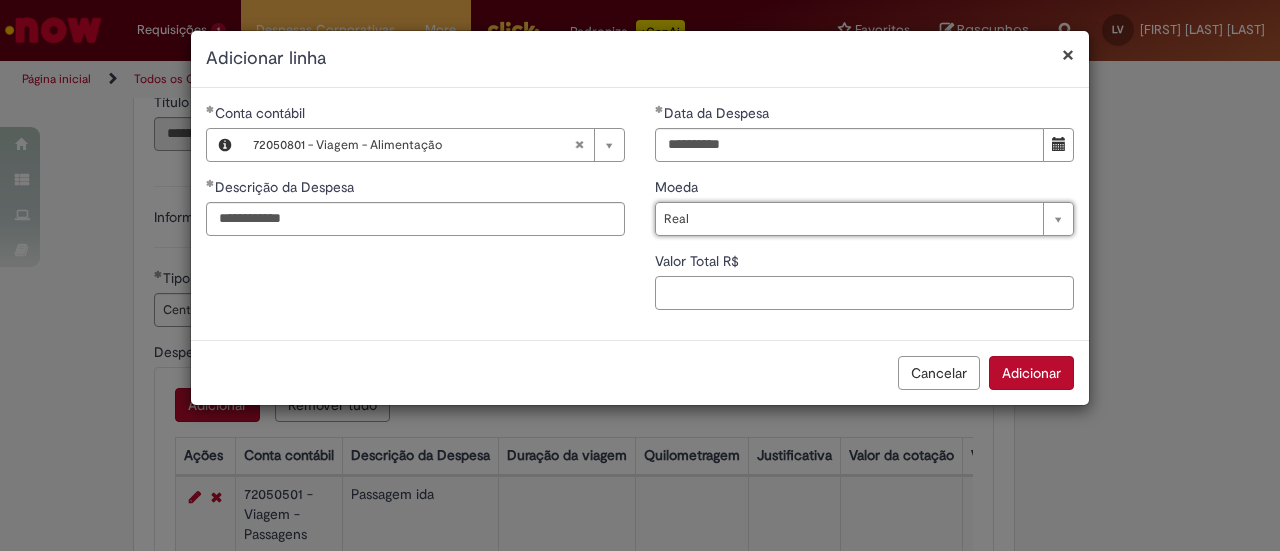click on "Valor Total R$" at bounding box center (864, 293) 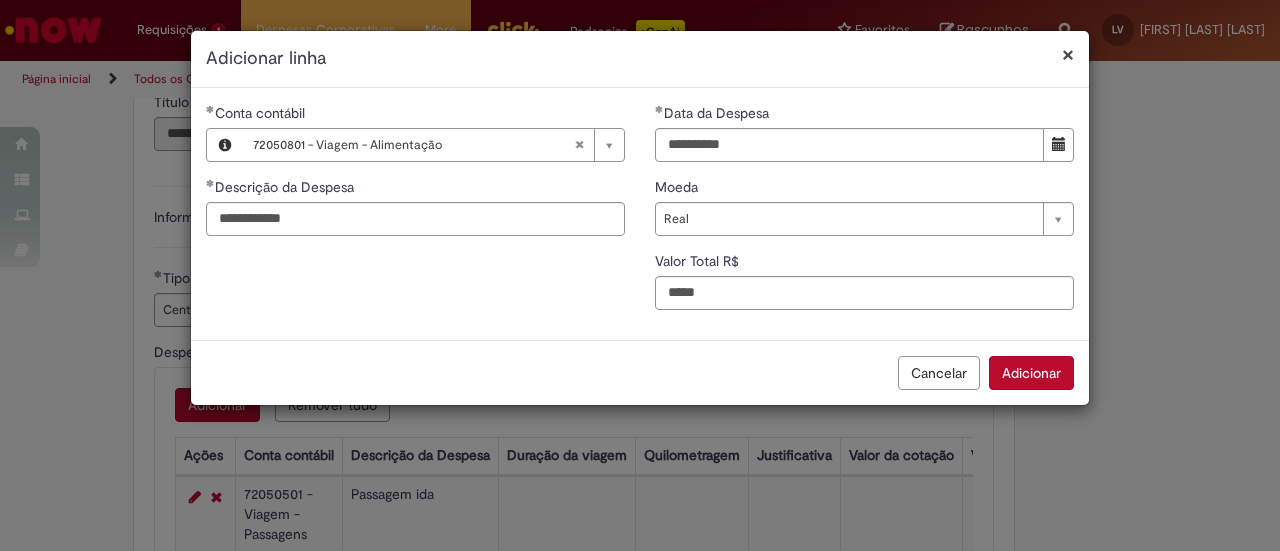 type on "****" 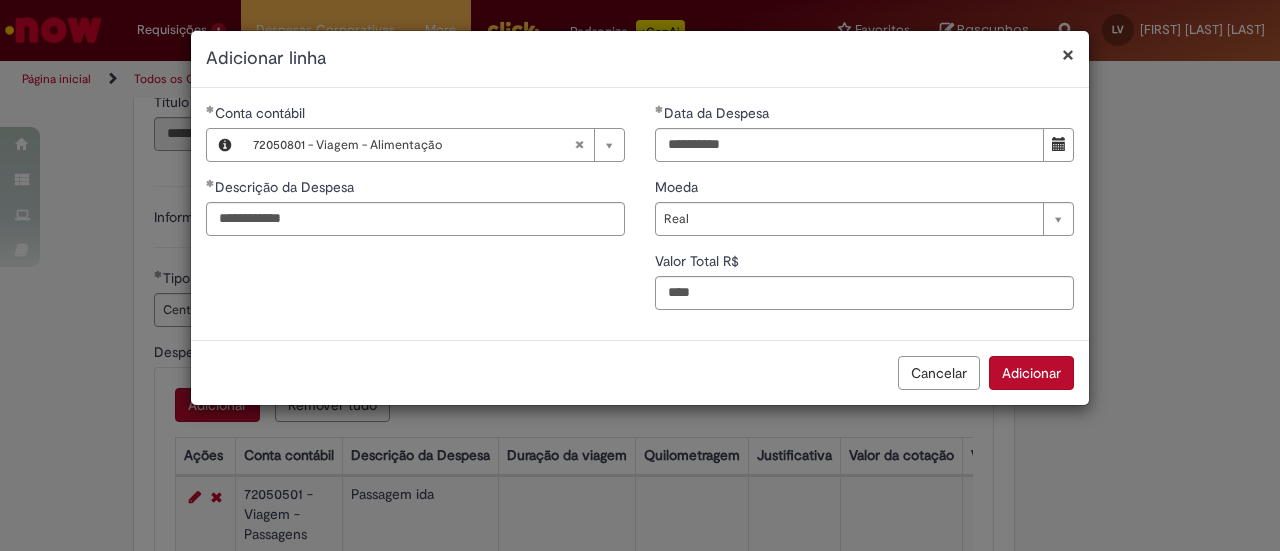 click on "Adicionar" at bounding box center [1031, 373] 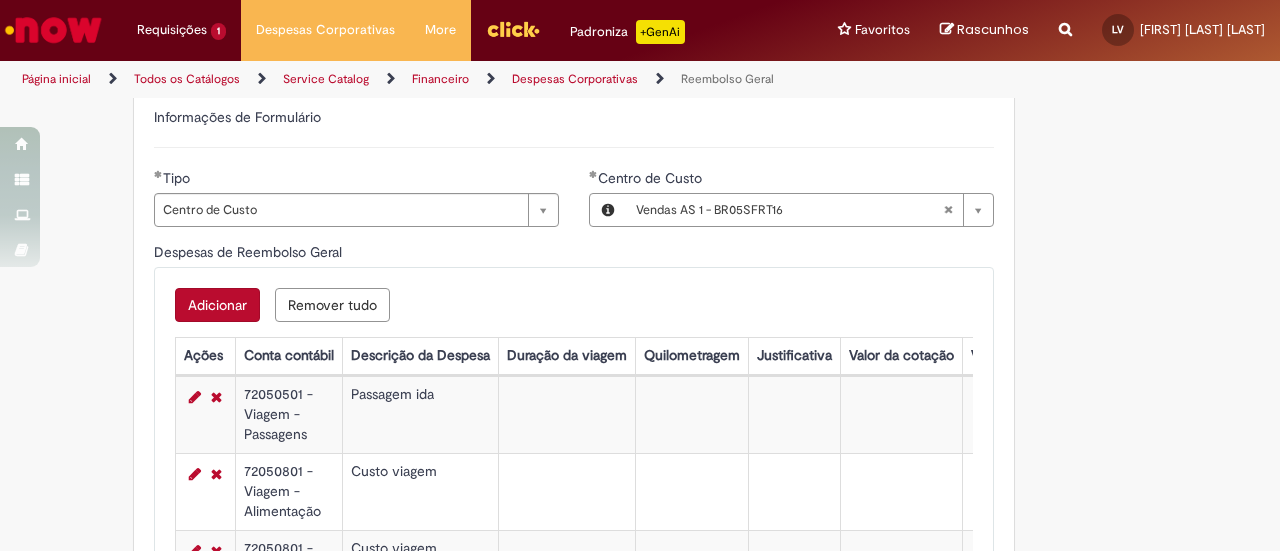 scroll, scrollTop: 500, scrollLeft: 0, axis: vertical 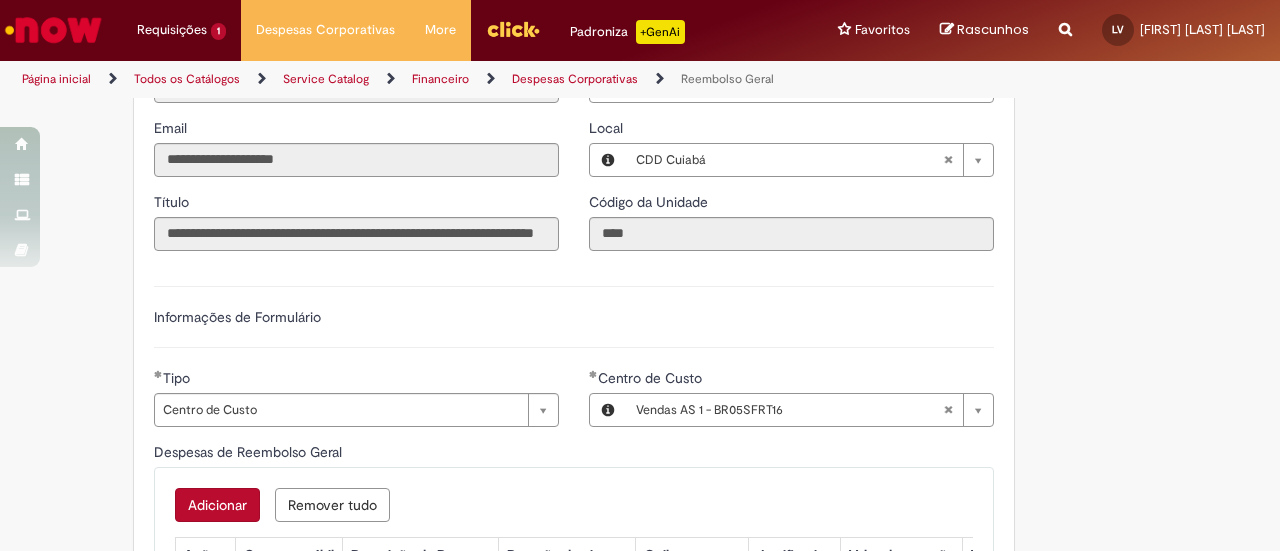 click on "Adicionar" at bounding box center (217, 505) 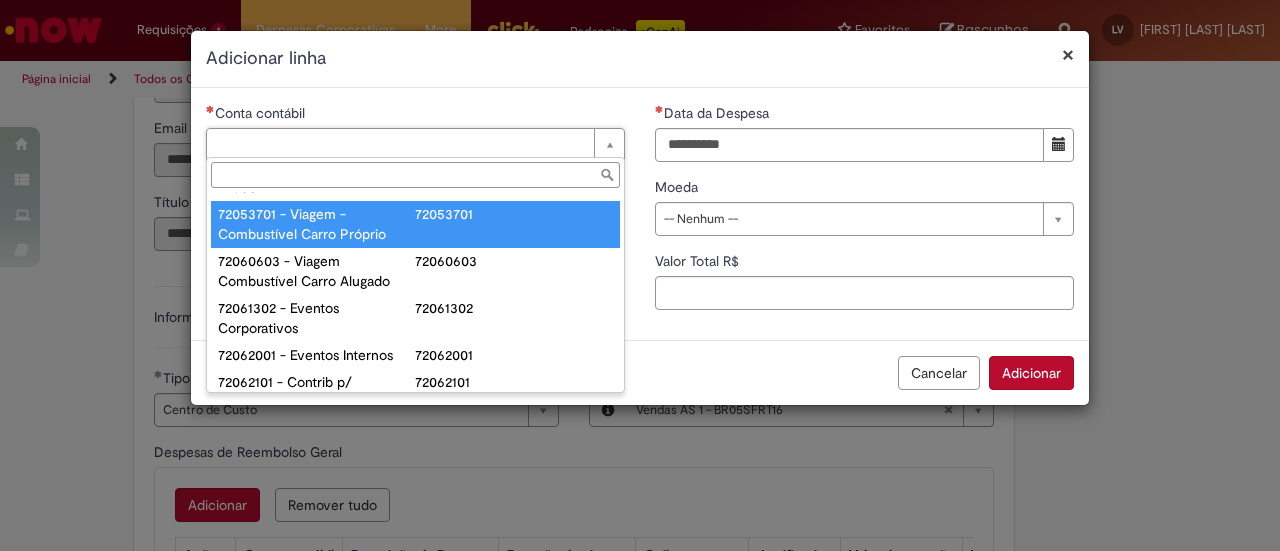 scroll, scrollTop: 1374, scrollLeft: 0, axis: vertical 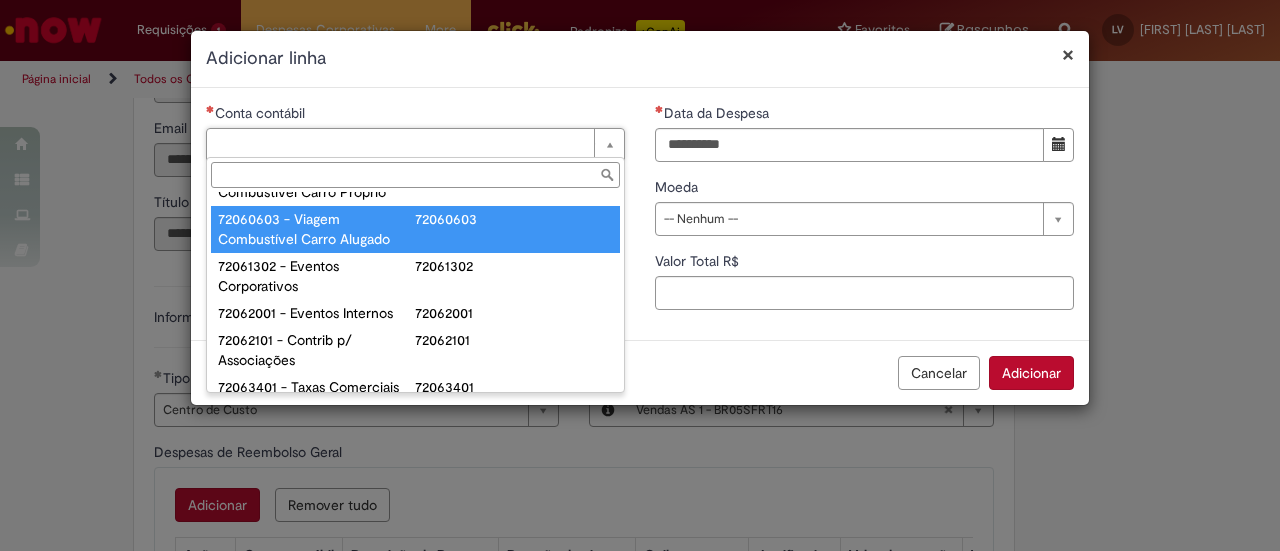 type on "**********" 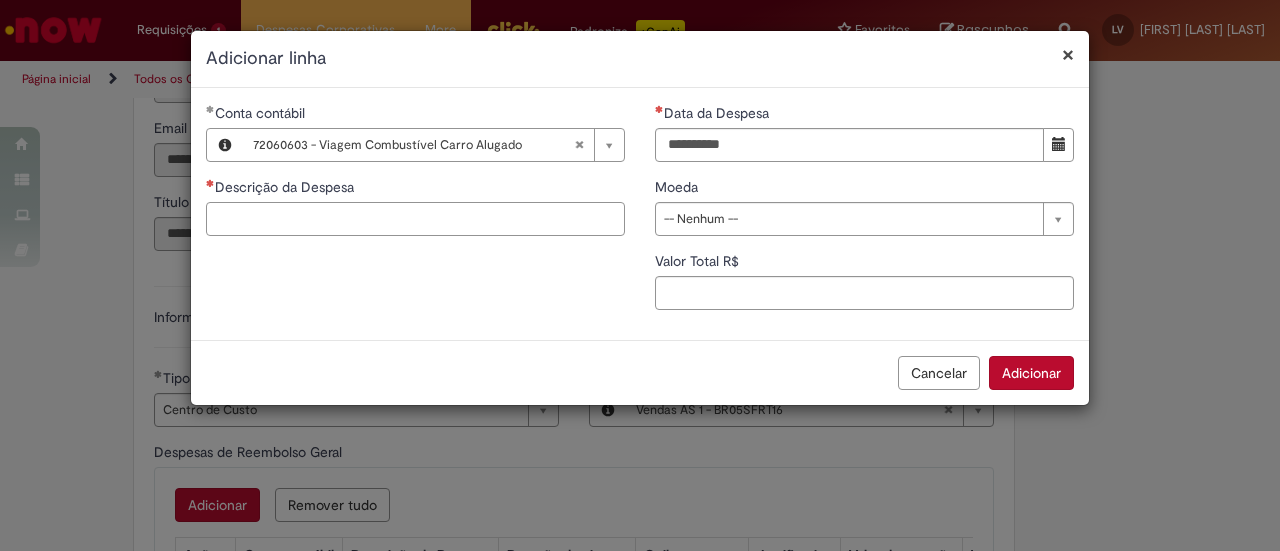 click on "Descrição da Despesa" at bounding box center (415, 219) 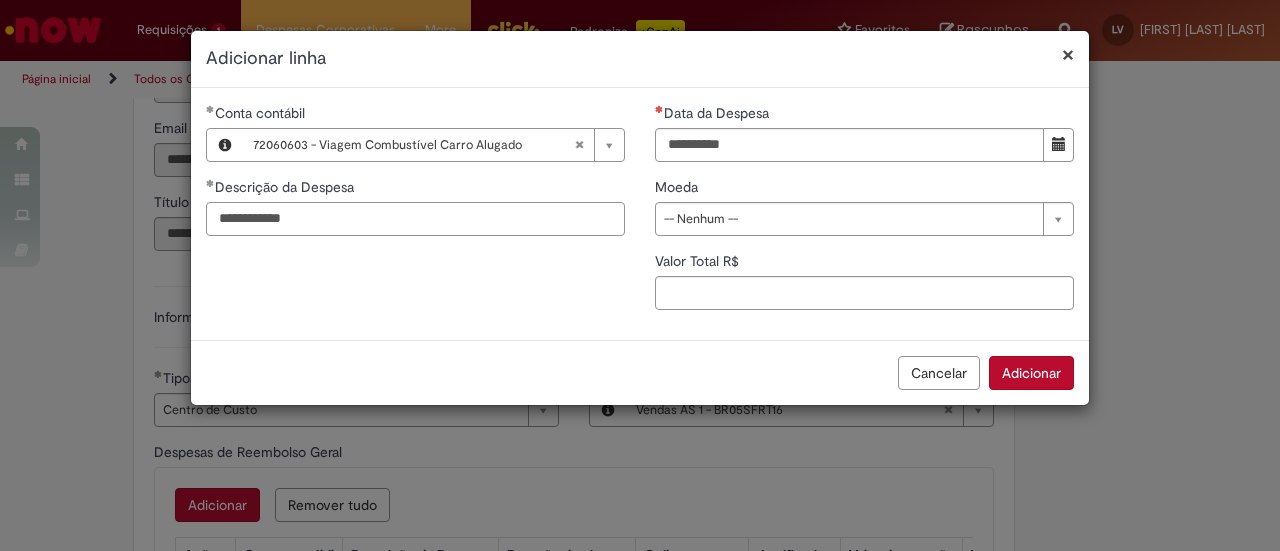 type on "**********" 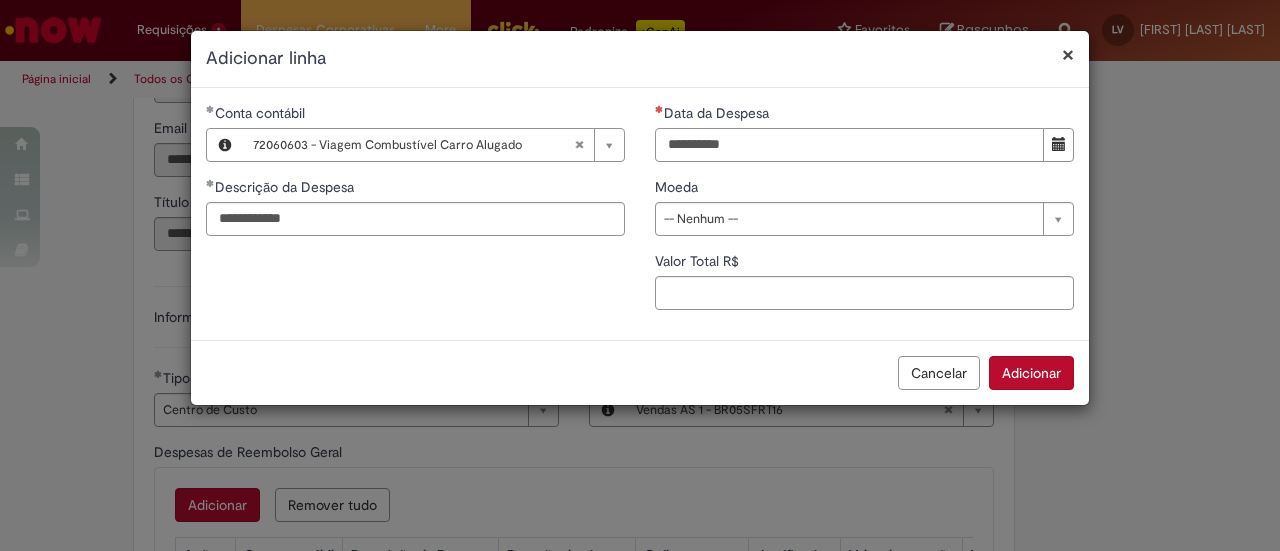 click on "Data da Despesa" at bounding box center (849, 145) 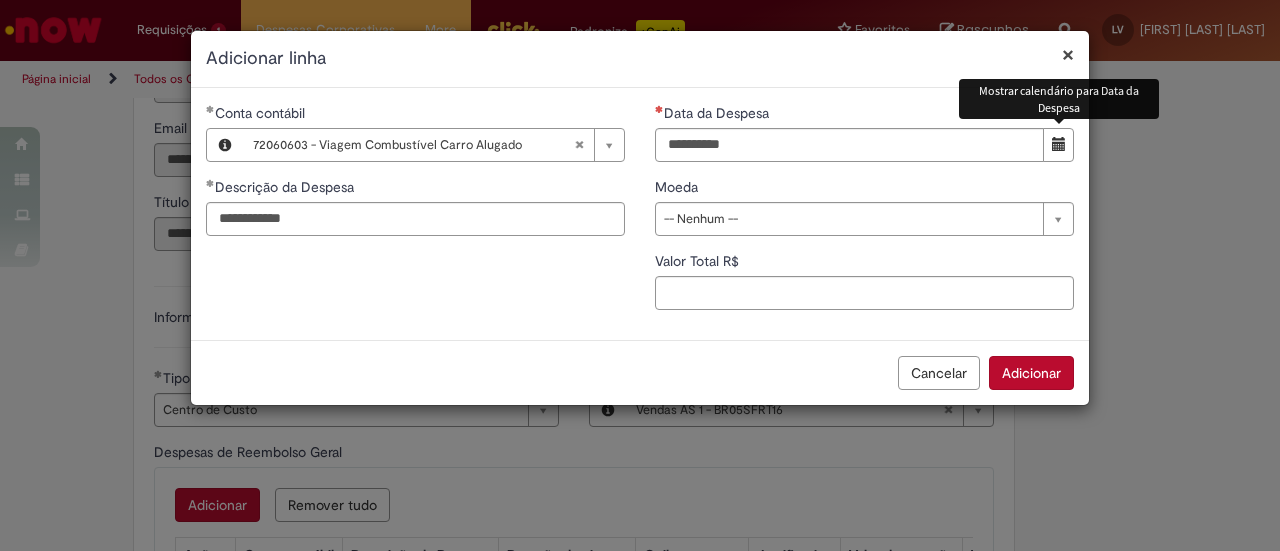 click at bounding box center [1058, 145] 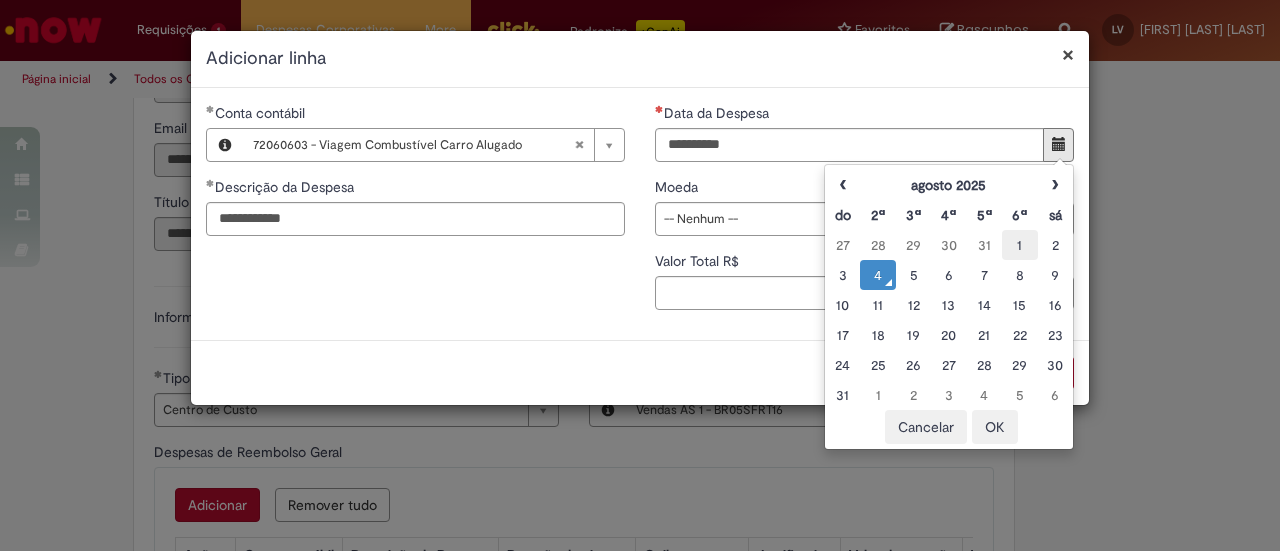 click on "1" at bounding box center (1019, 245) 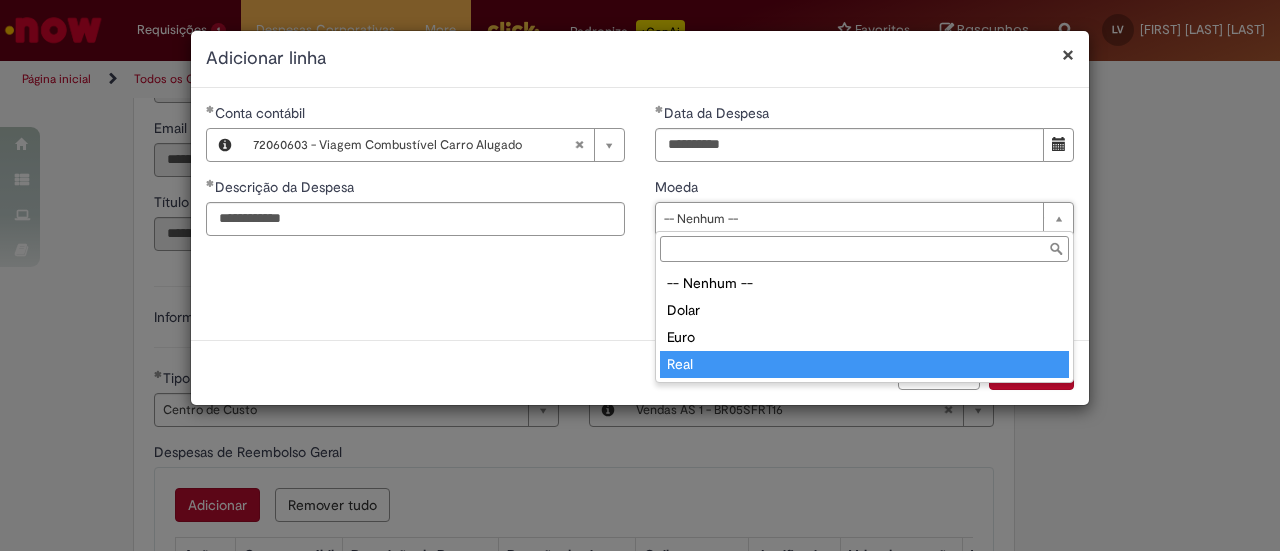 type on "****" 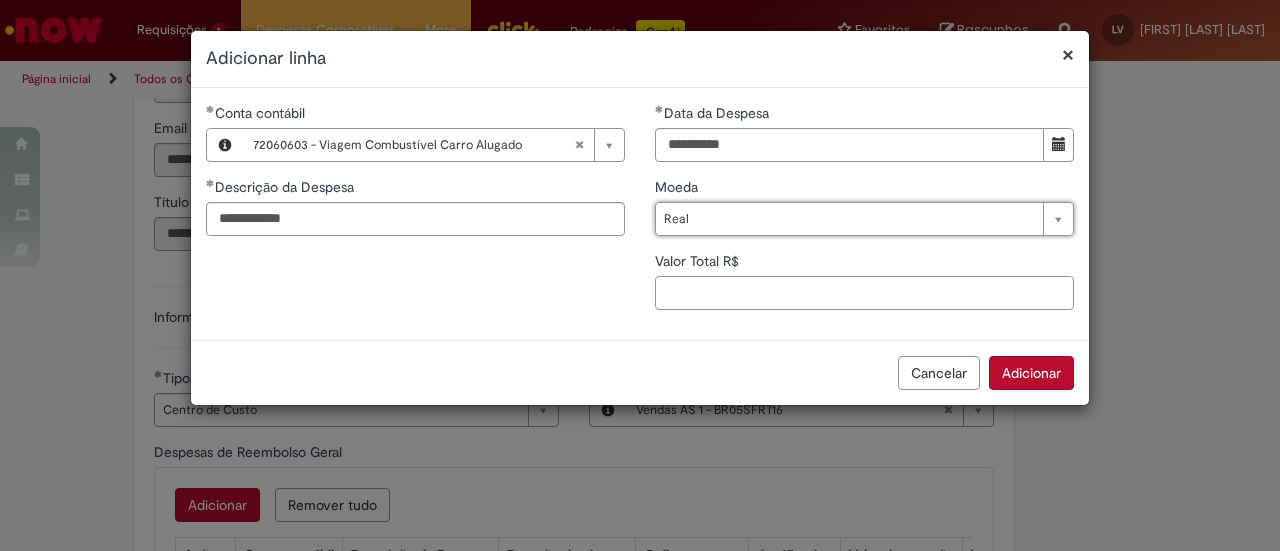 click on "Valor Total R$" at bounding box center (864, 293) 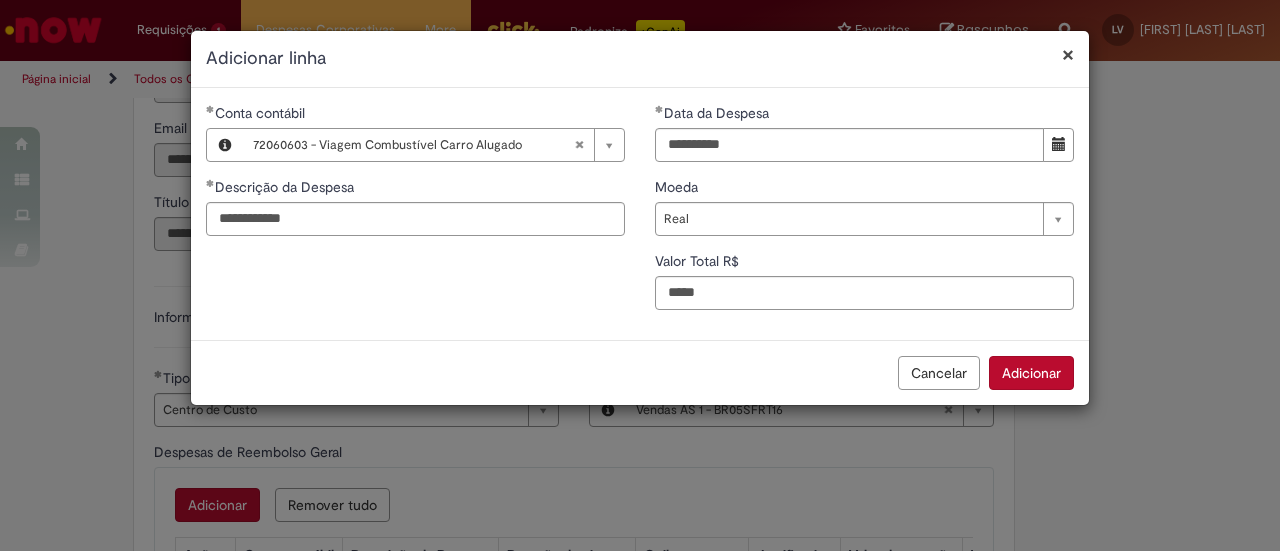 type on "*****" 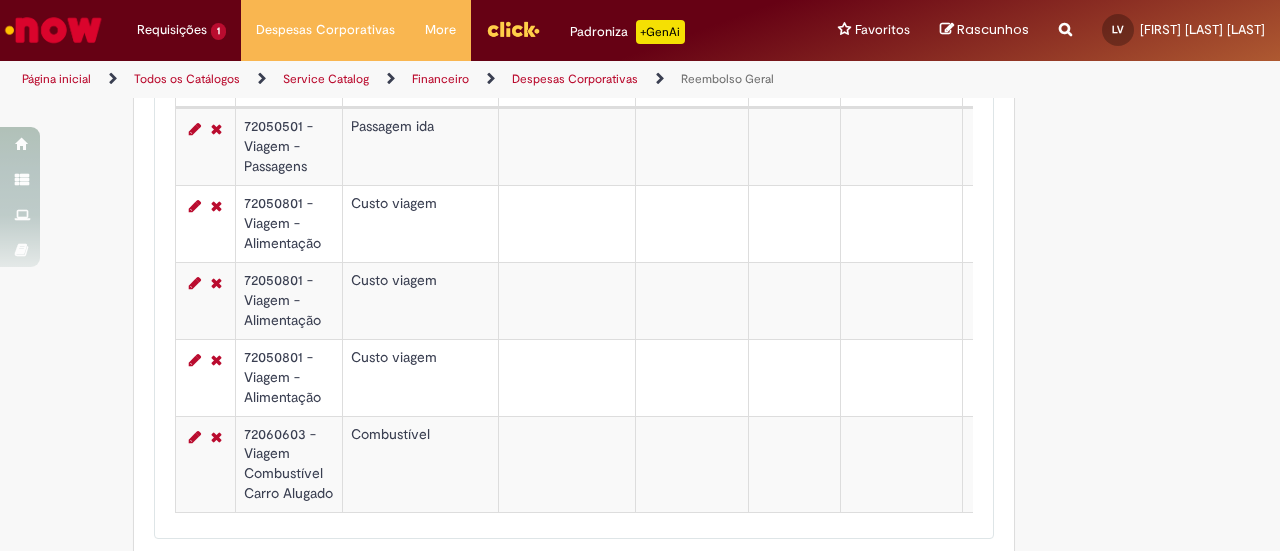 scroll, scrollTop: 1000, scrollLeft: 0, axis: vertical 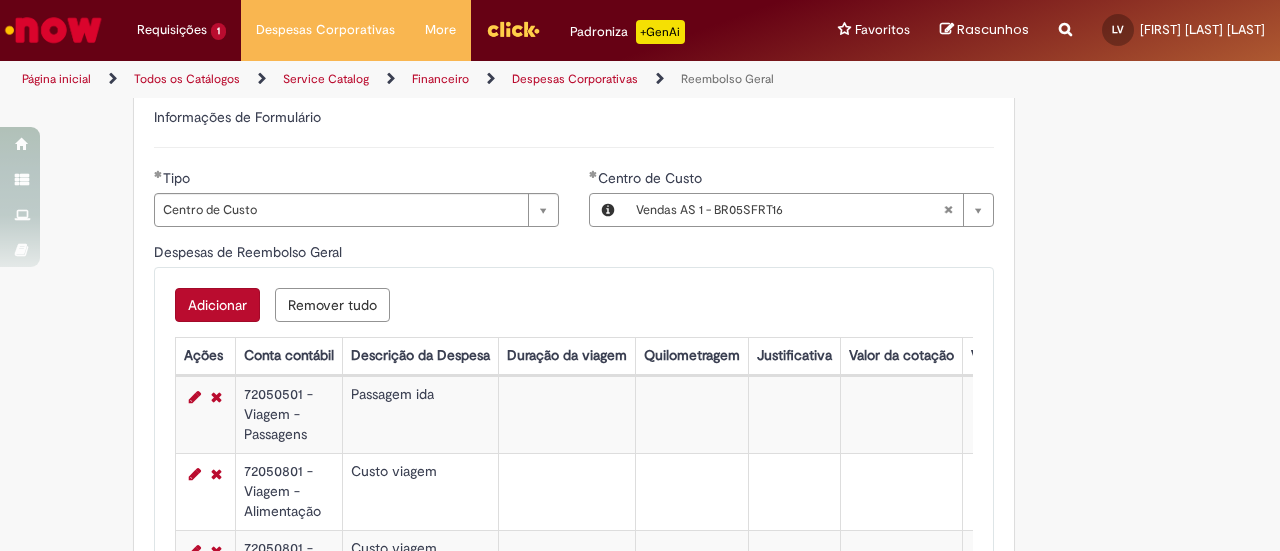 click on "Adicionar" at bounding box center (217, 305) 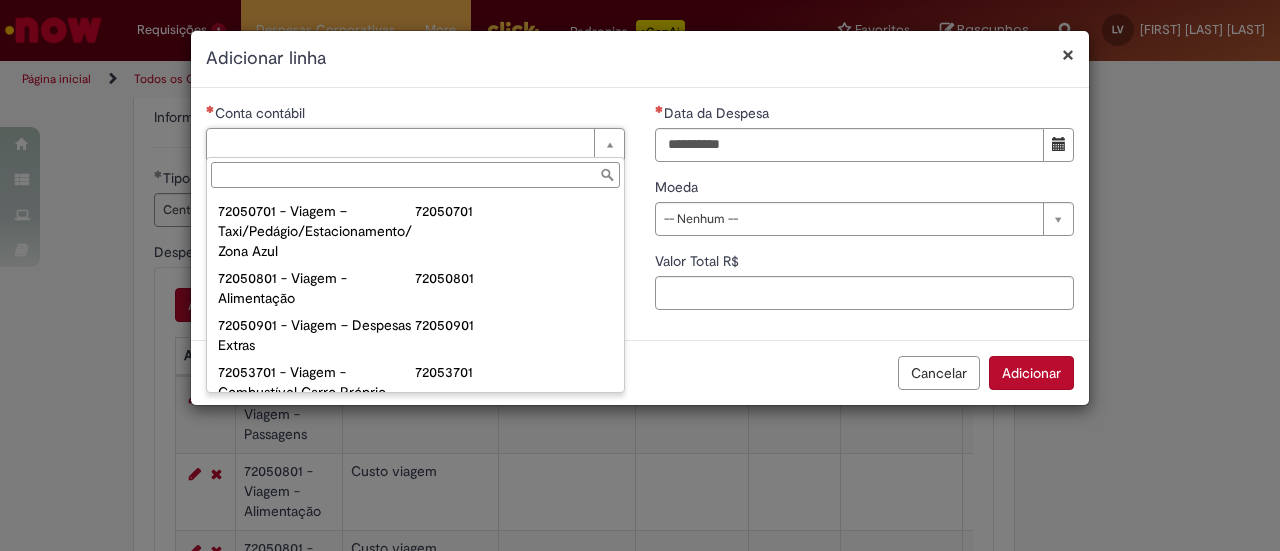scroll, scrollTop: 1074, scrollLeft: 0, axis: vertical 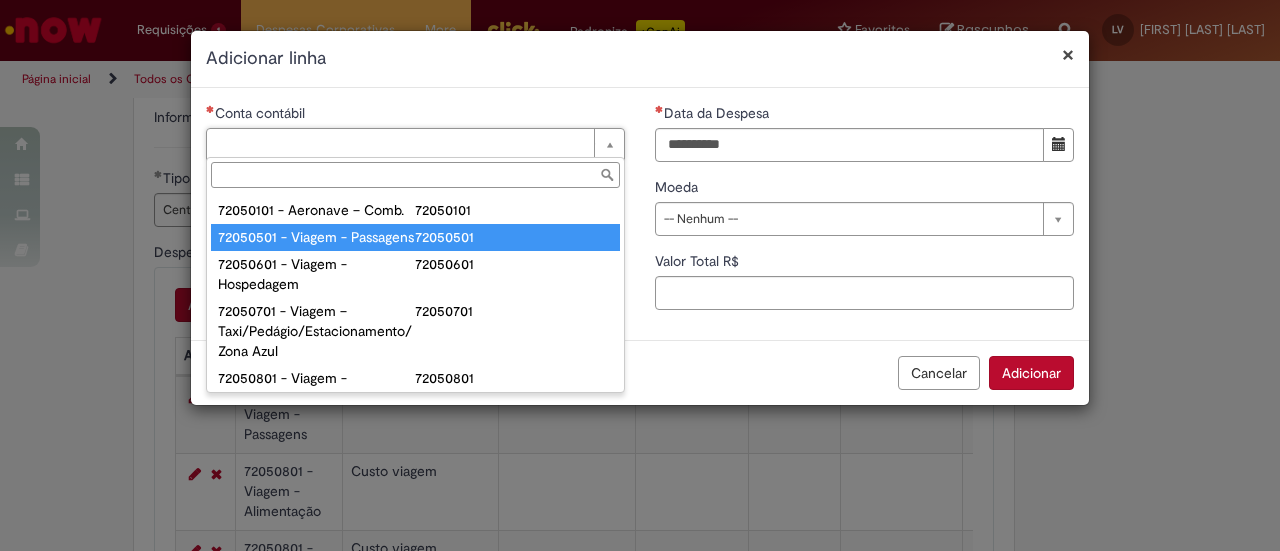type on "**********" 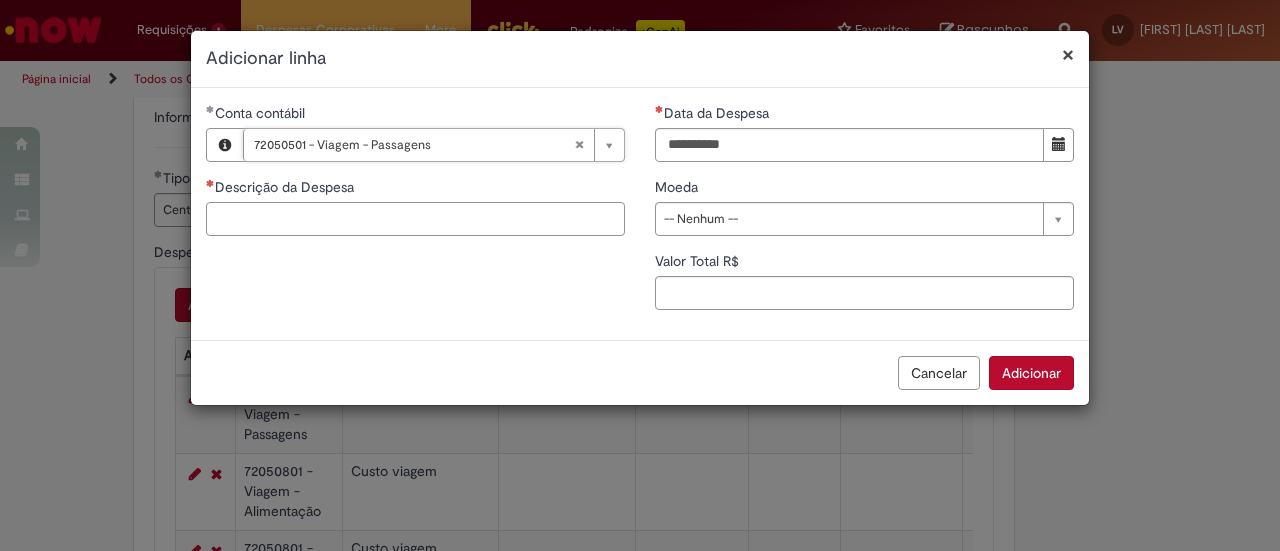 click on "Descrição da Despesa" at bounding box center (415, 219) 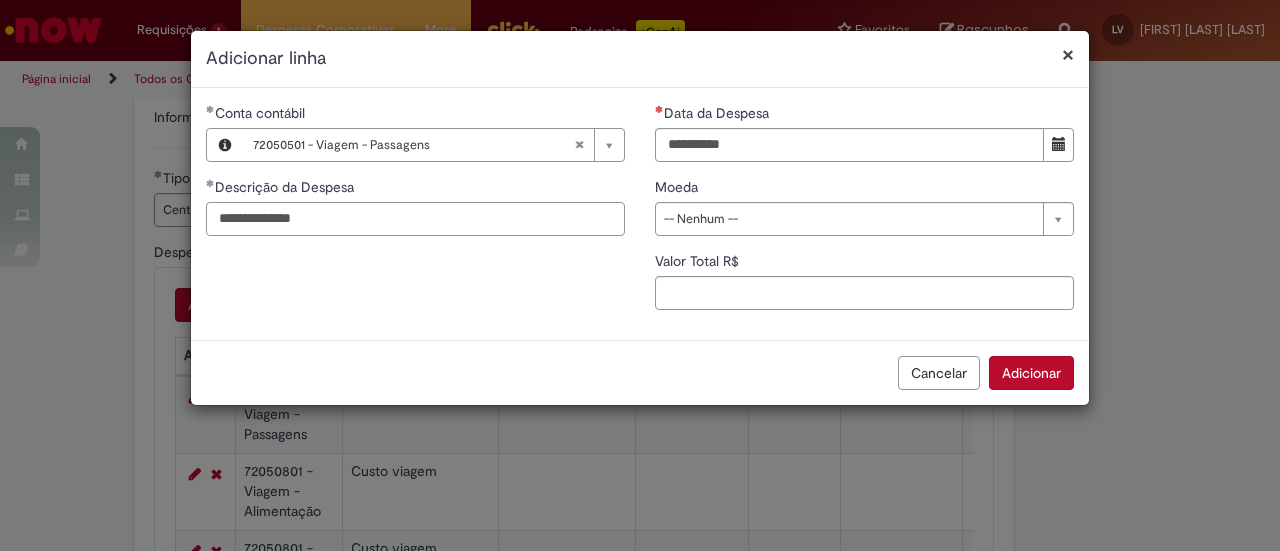 type on "**********" 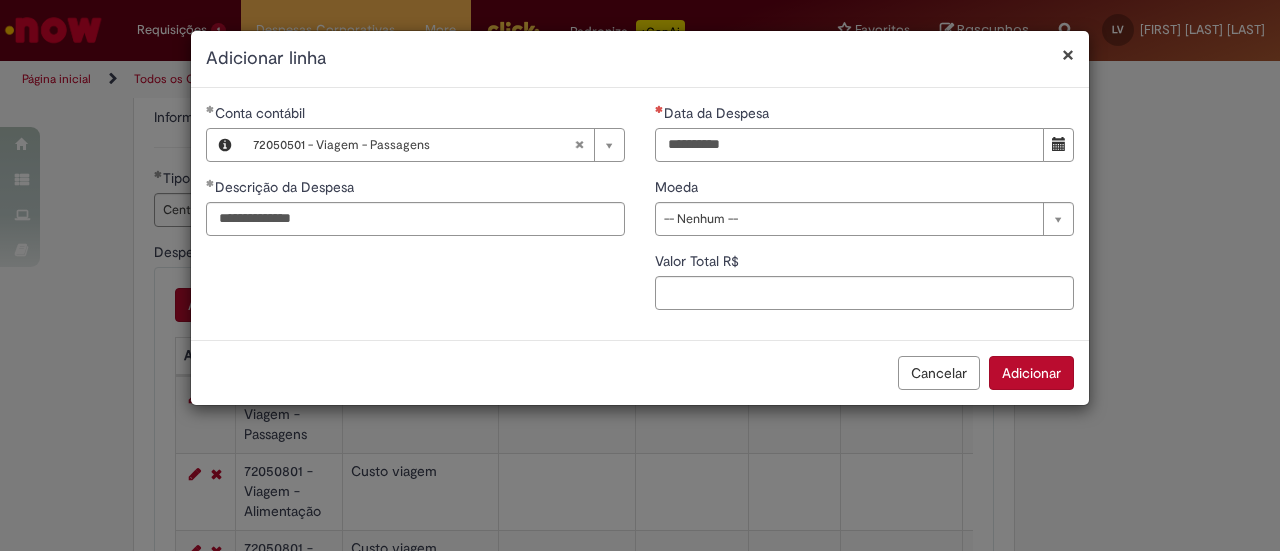 click on "Data da Despesa" at bounding box center (849, 145) 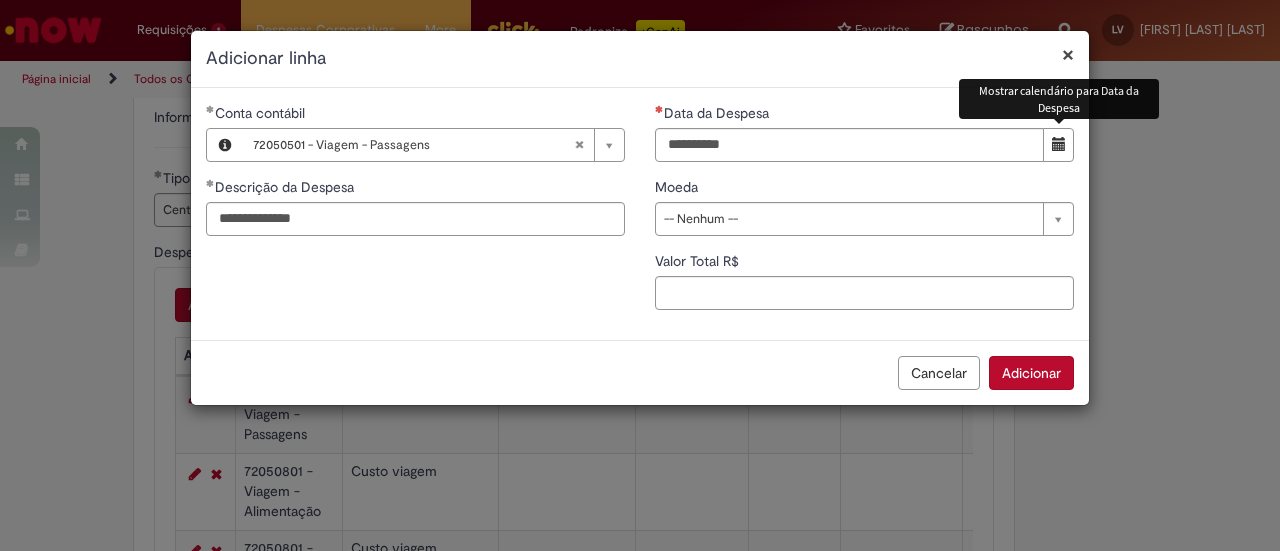 click at bounding box center [1059, 144] 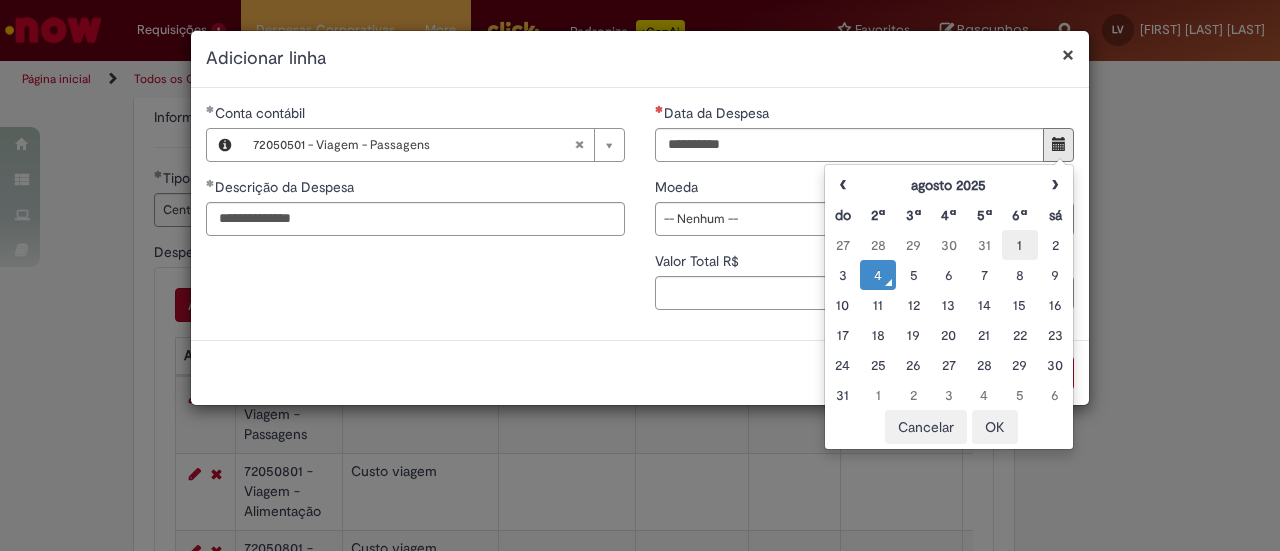 click on "1" at bounding box center [1019, 245] 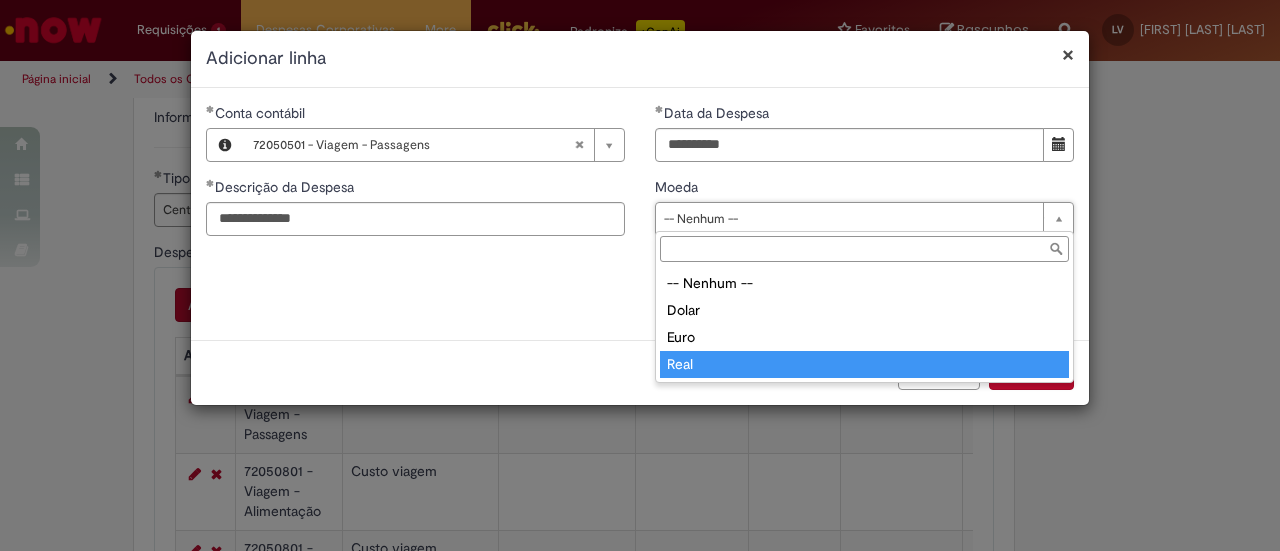 type on "****" 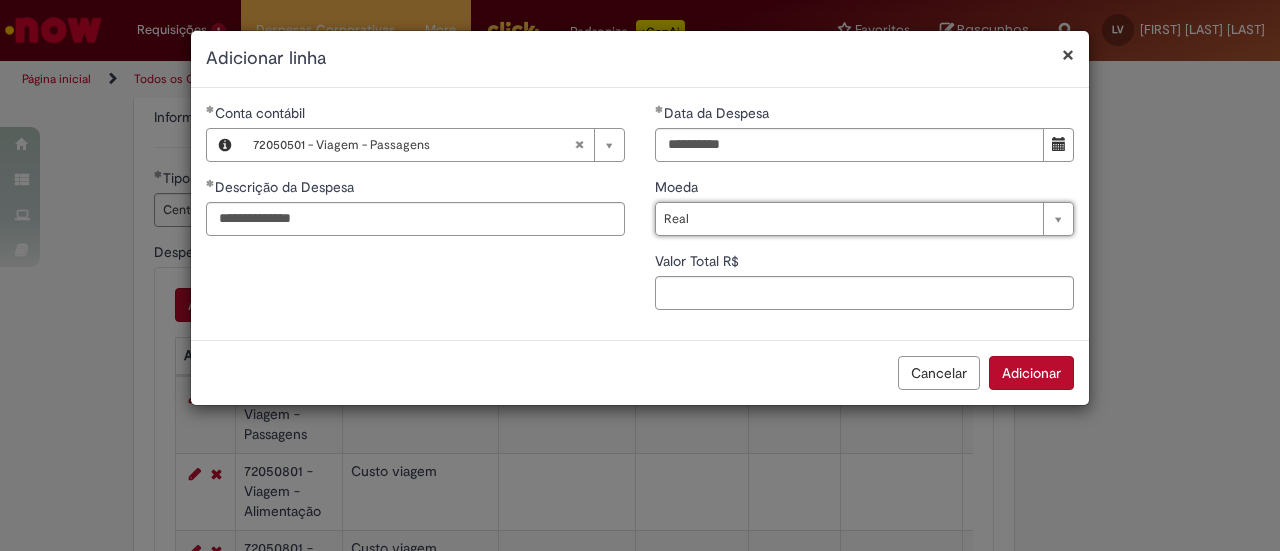 click on "Valor Total R$" at bounding box center [864, 263] 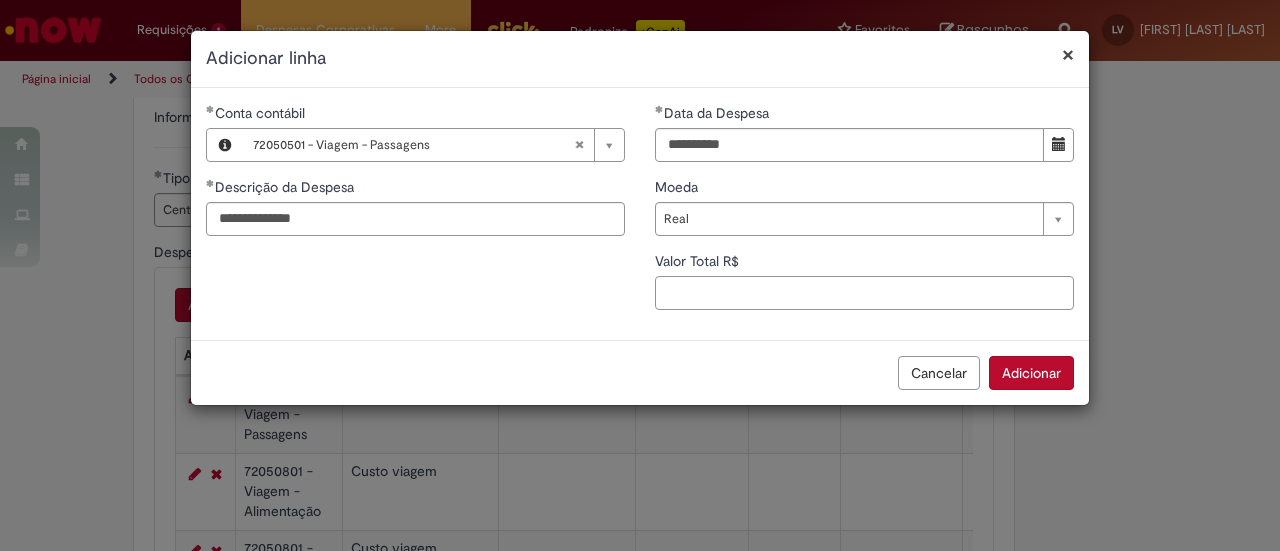 click on "Valor Total R$" at bounding box center [864, 293] 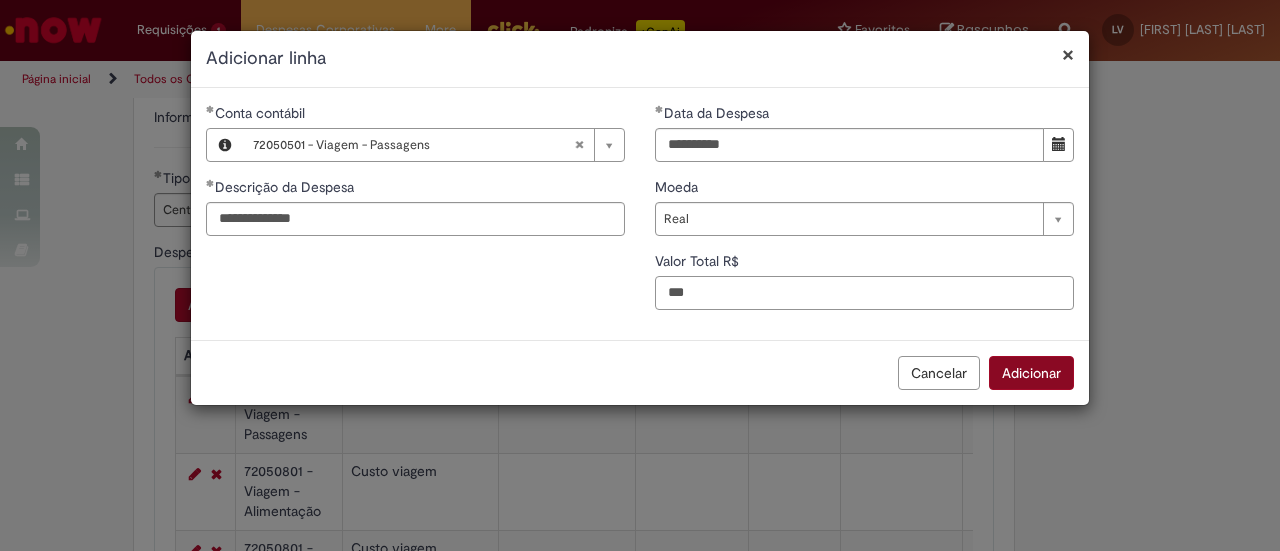 type on "***" 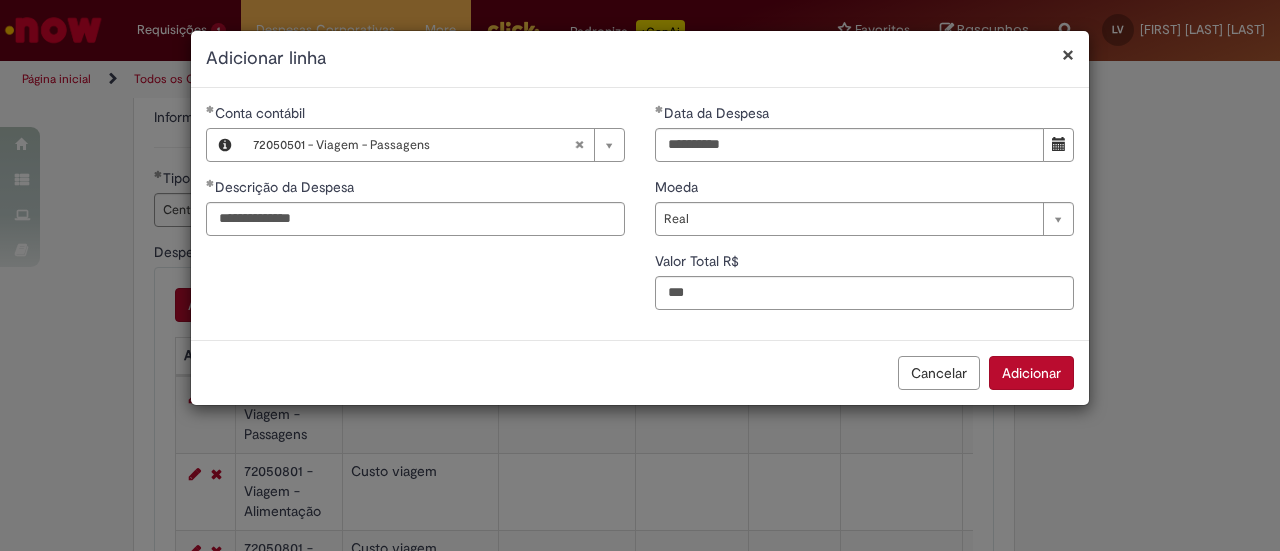 click on "Adicionar" at bounding box center (1031, 373) 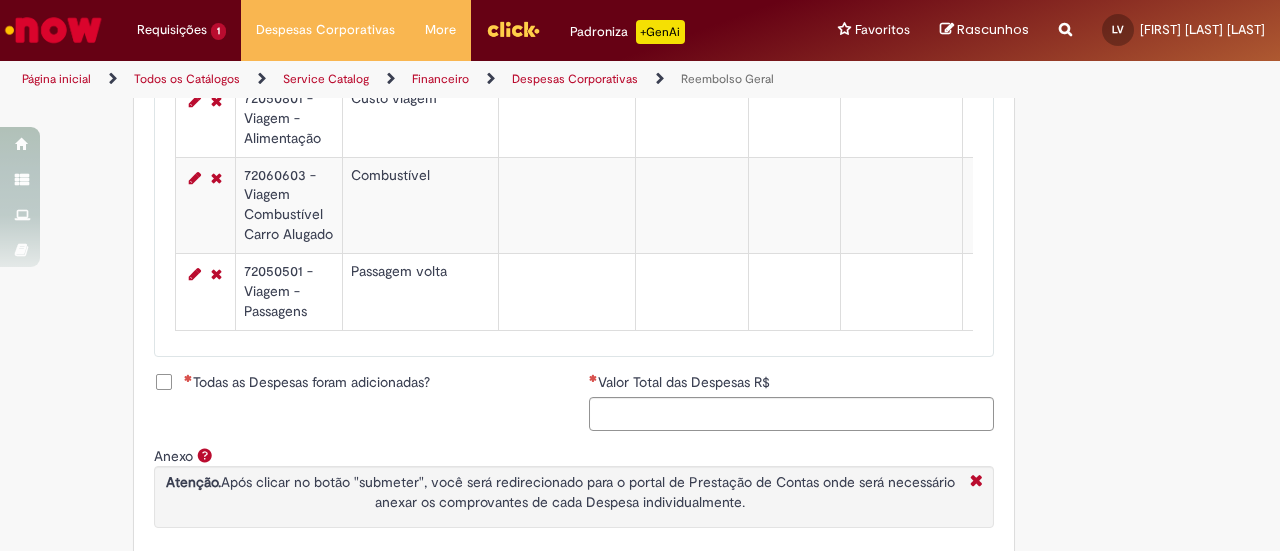 scroll, scrollTop: 1100, scrollLeft: 0, axis: vertical 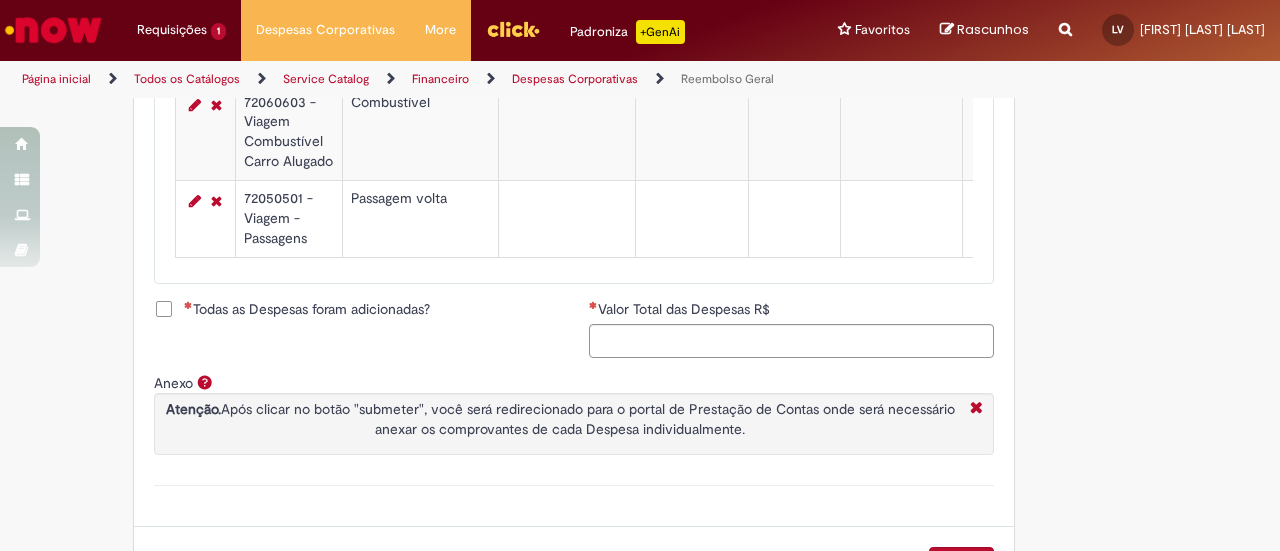 click on "Todas as Despesas foram adicionadas?" at bounding box center [307, 309] 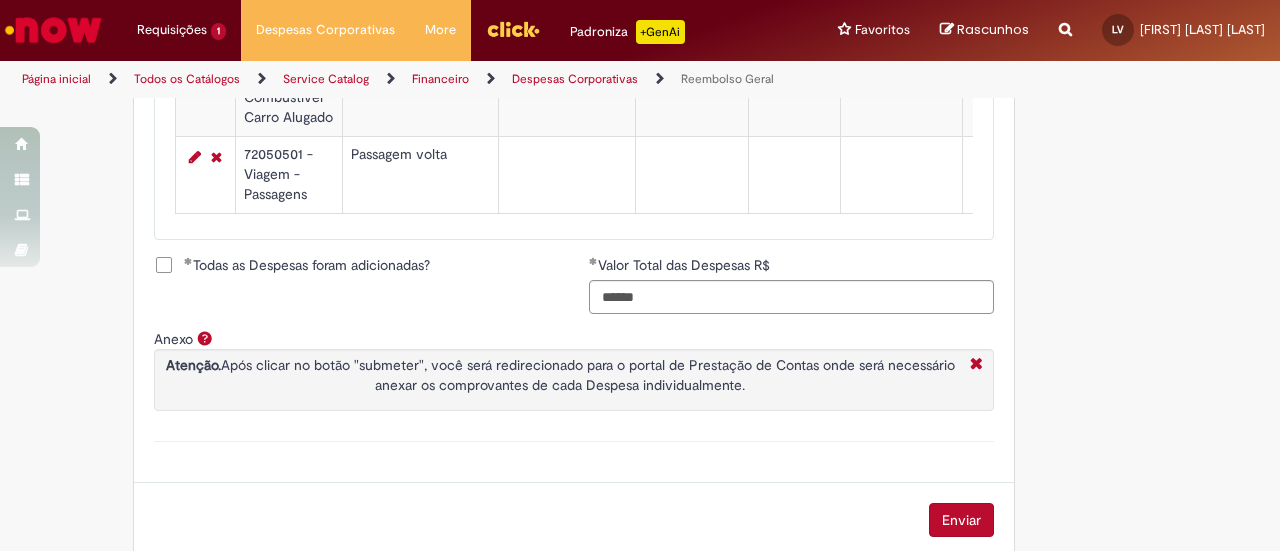 scroll, scrollTop: 1380, scrollLeft: 0, axis: vertical 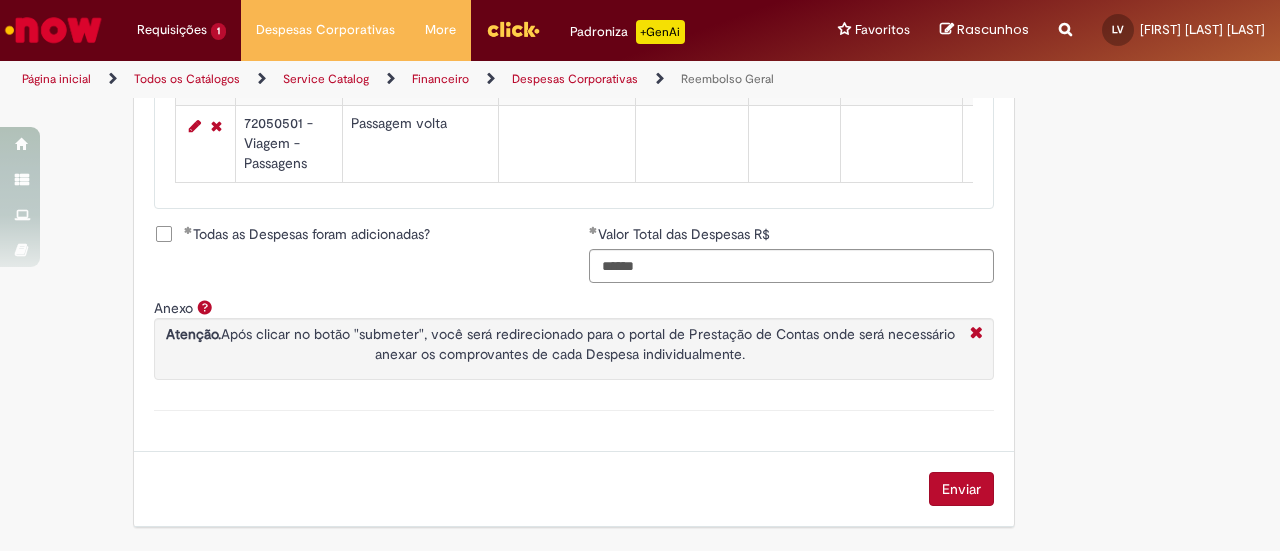click on "Enviar" at bounding box center (961, 489) 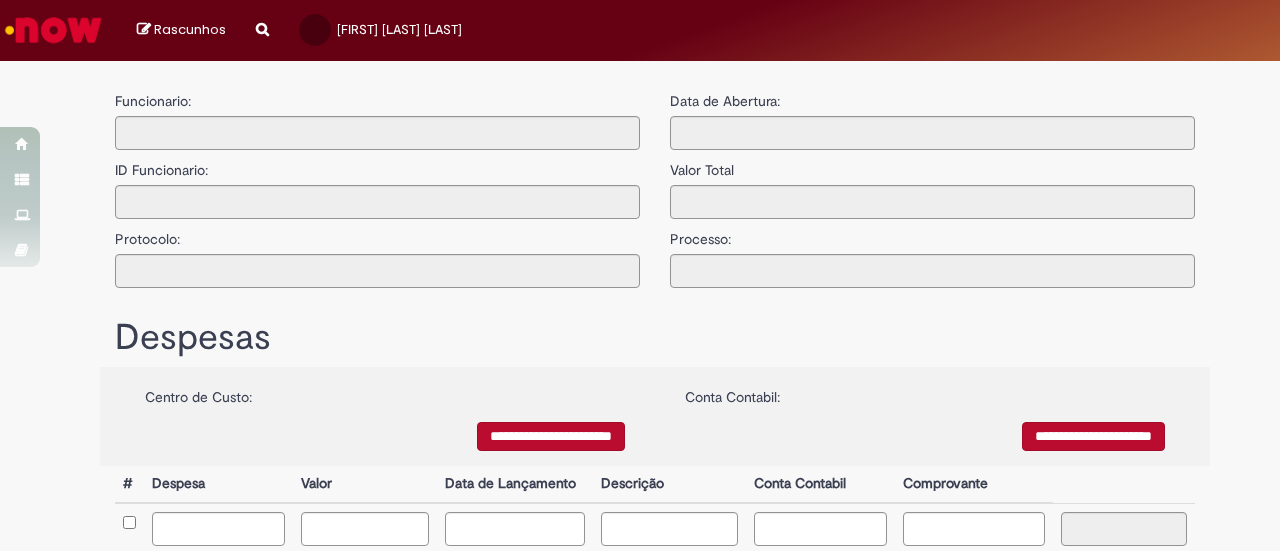 type on "**********" 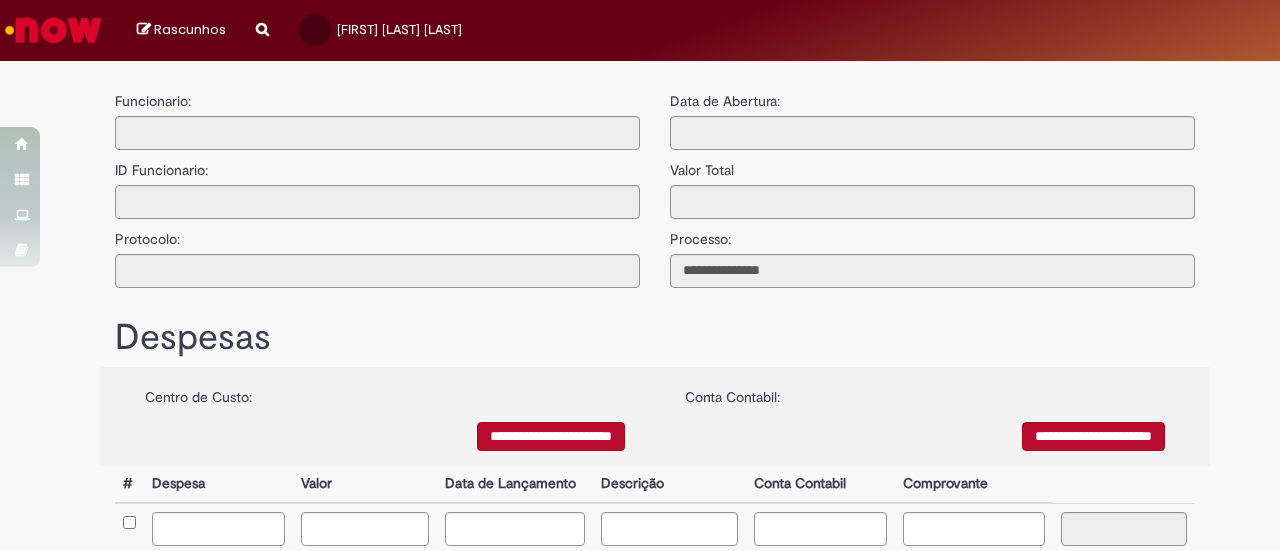 scroll, scrollTop: 0, scrollLeft: 0, axis: both 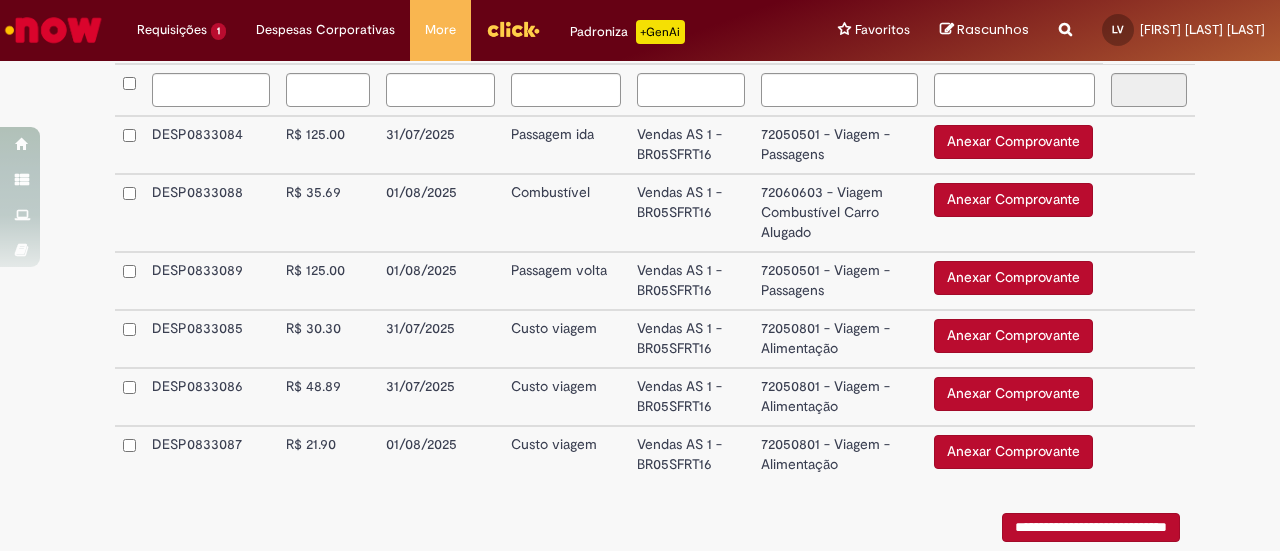 click on "Anexar Comprovante" at bounding box center [1013, 142] 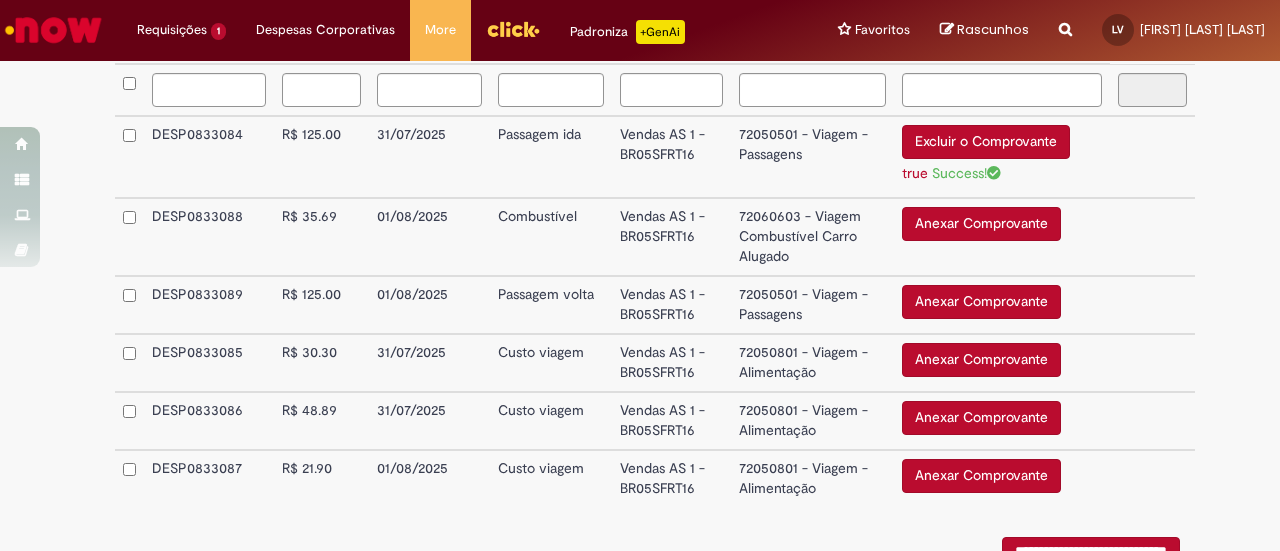 click on "Anexar Comprovante" at bounding box center (981, 224) 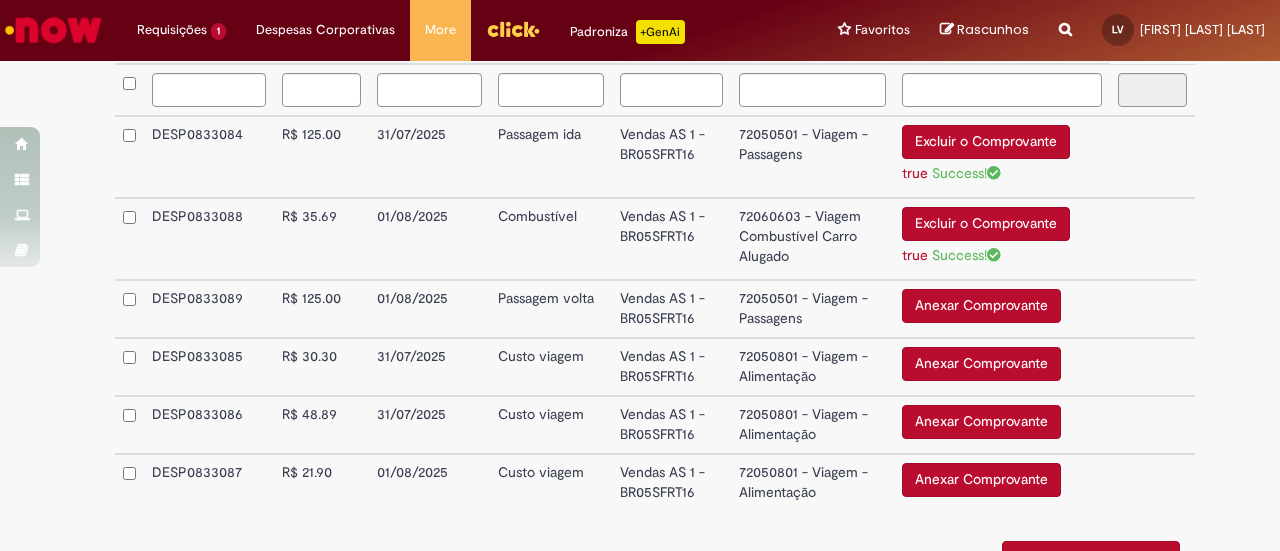click on "Anexar Comprovante" at bounding box center (981, 306) 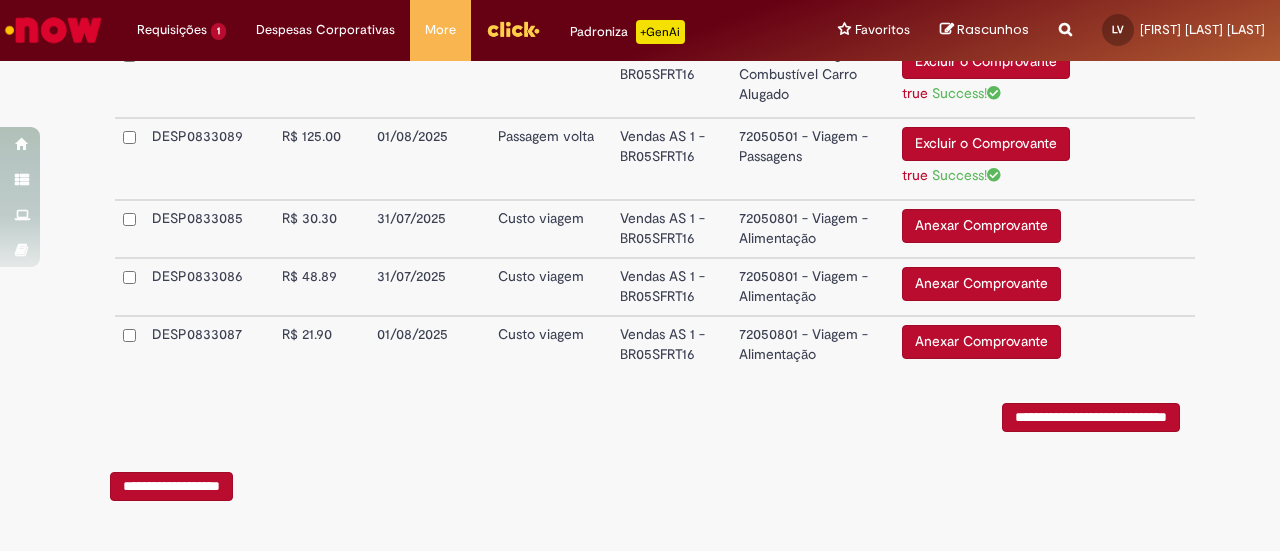 scroll, scrollTop: 768, scrollLeft: 0, axis: vertical 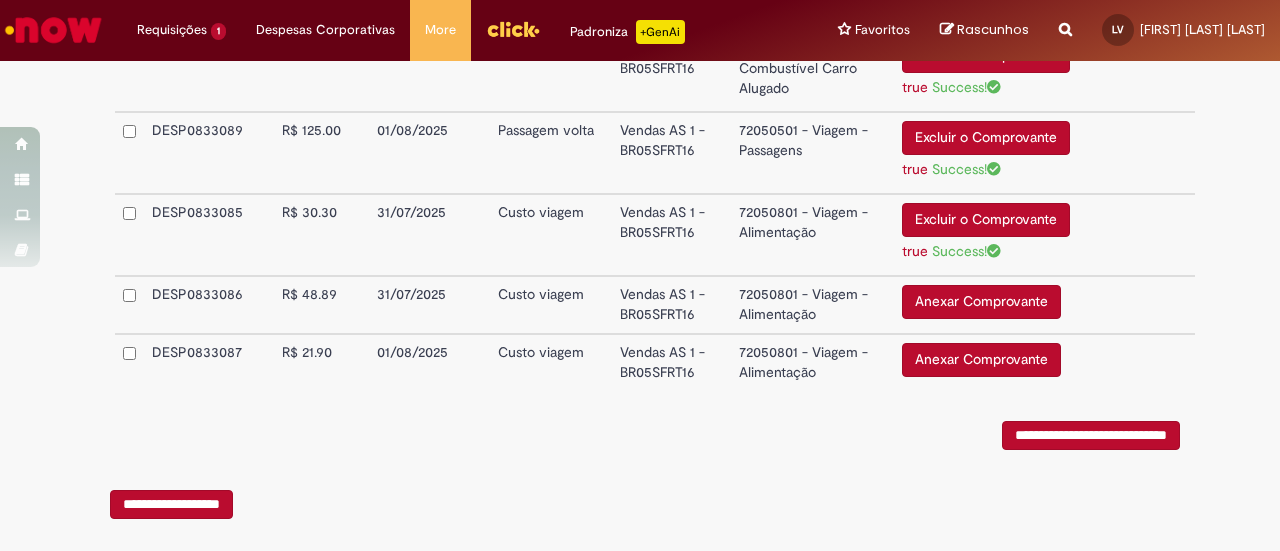 click on "Anexar Comprovante" at bounding box center (981, 302) 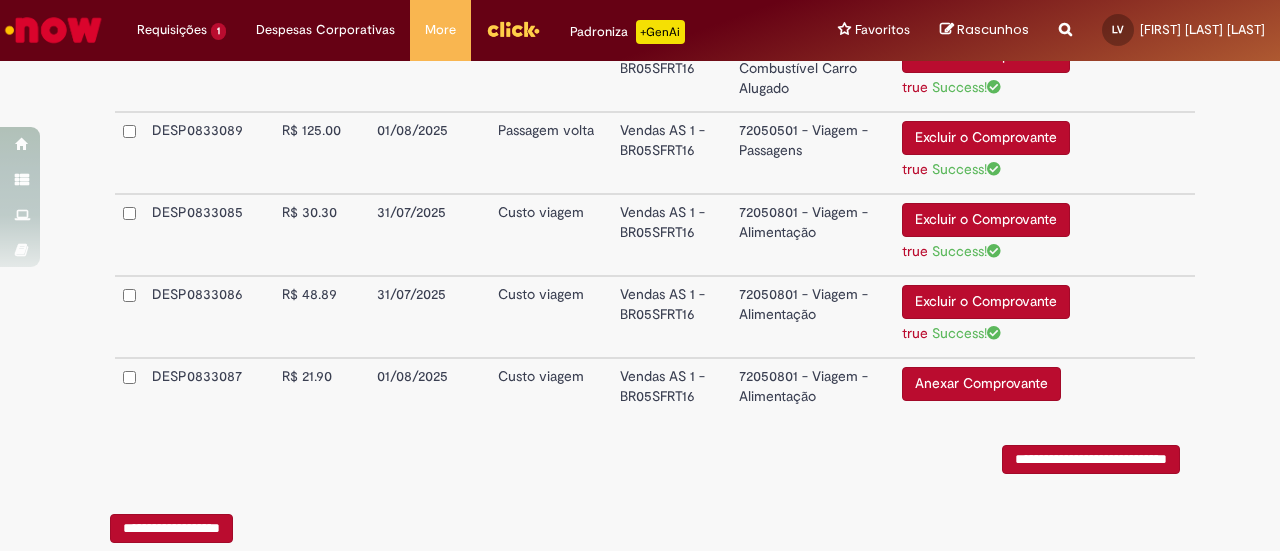 click on "Anexar Comprovante" at bounding box center (981, 384) 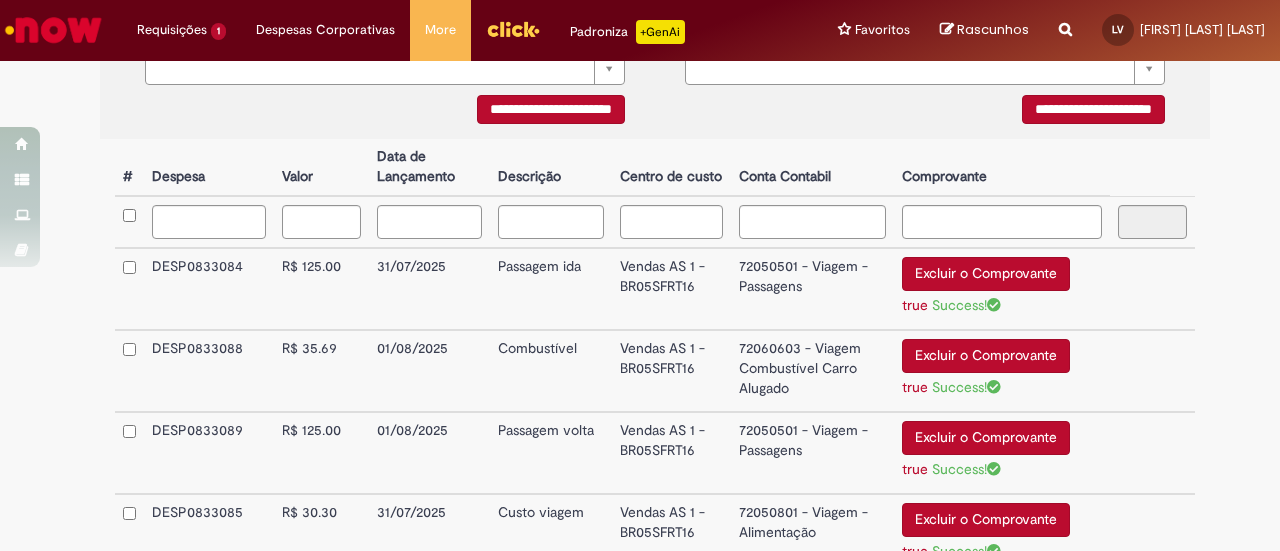 scroll, scrollTop: 468, scrollLeft: 0, axis: vertical 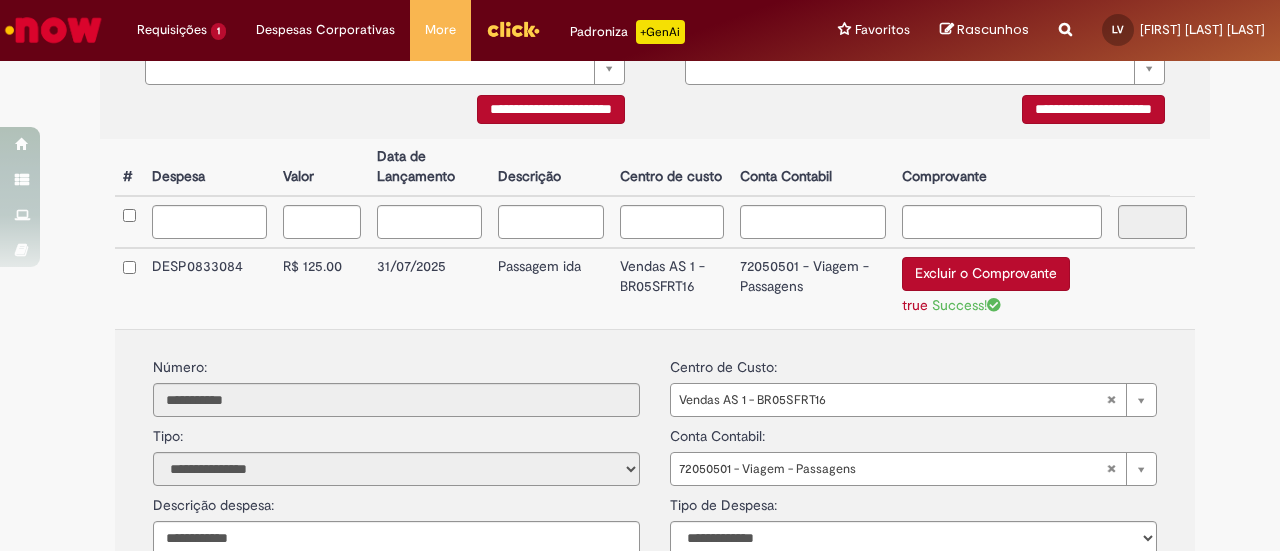 click on "Success!" at bounding box center [966, 305] 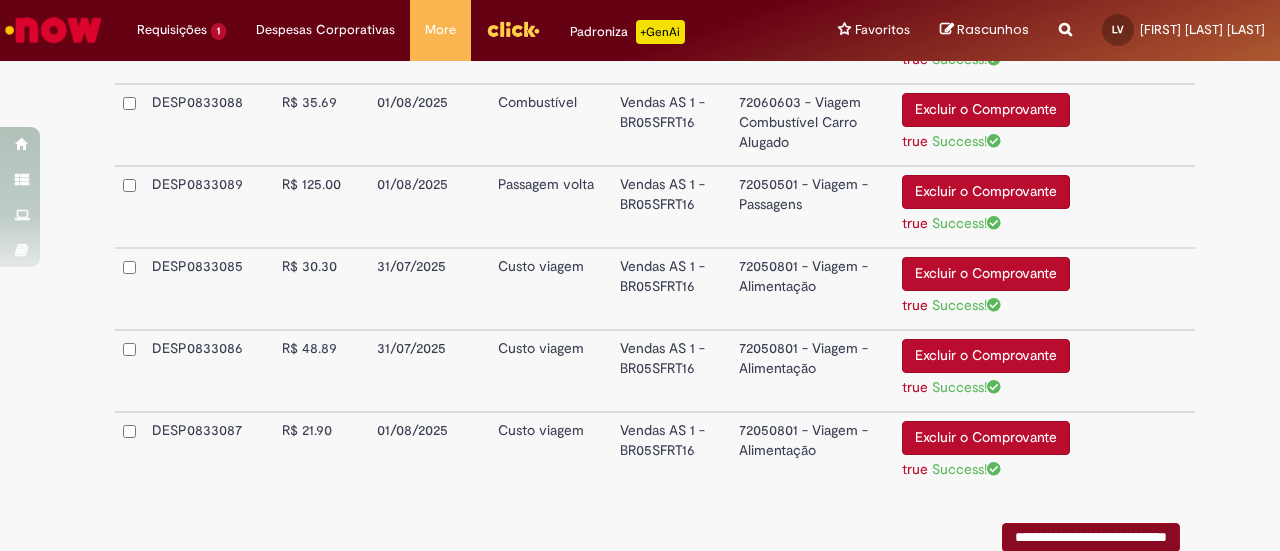 scroll, scrollTop: 838, scrollLeft: 0, axis: vertical 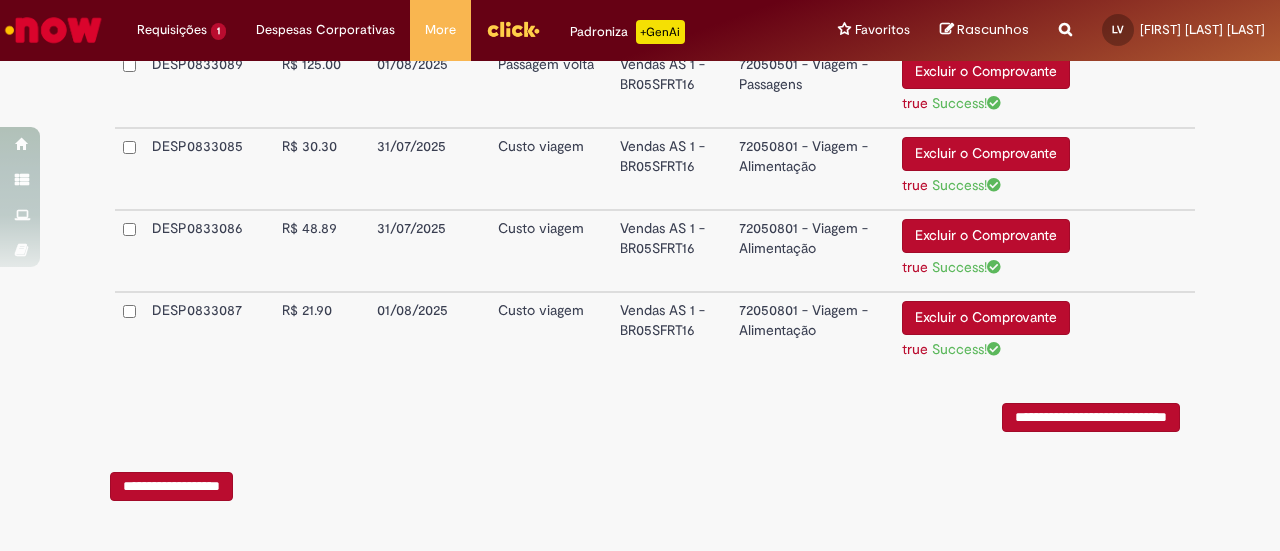 click on "**********" at bounding box center [1091, 417] 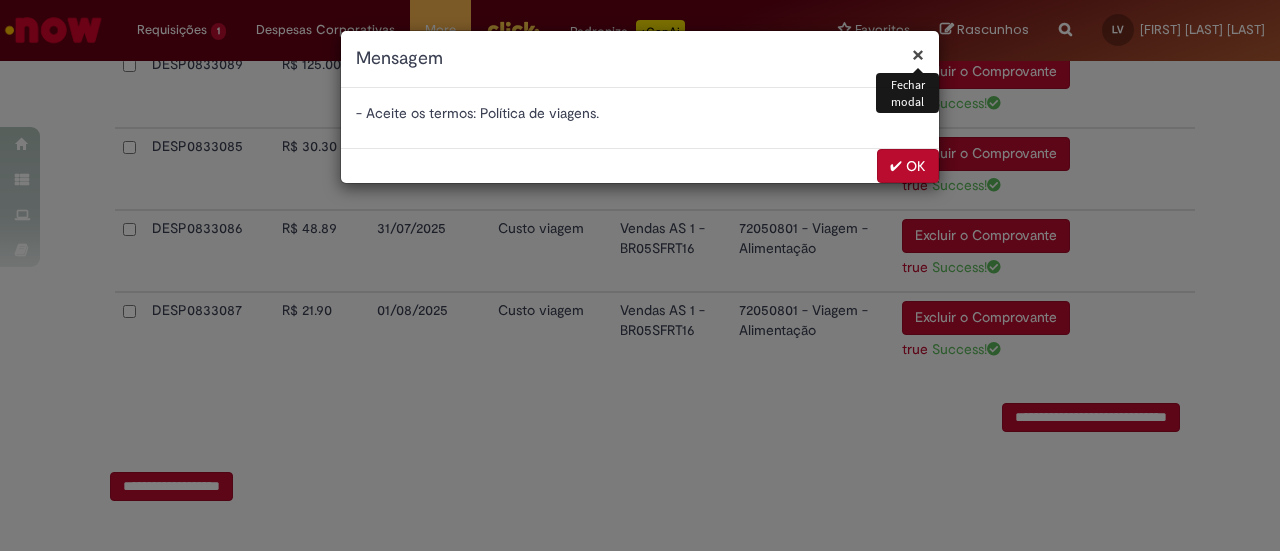 click on "✔ OK" at bounding box center (908, 166) 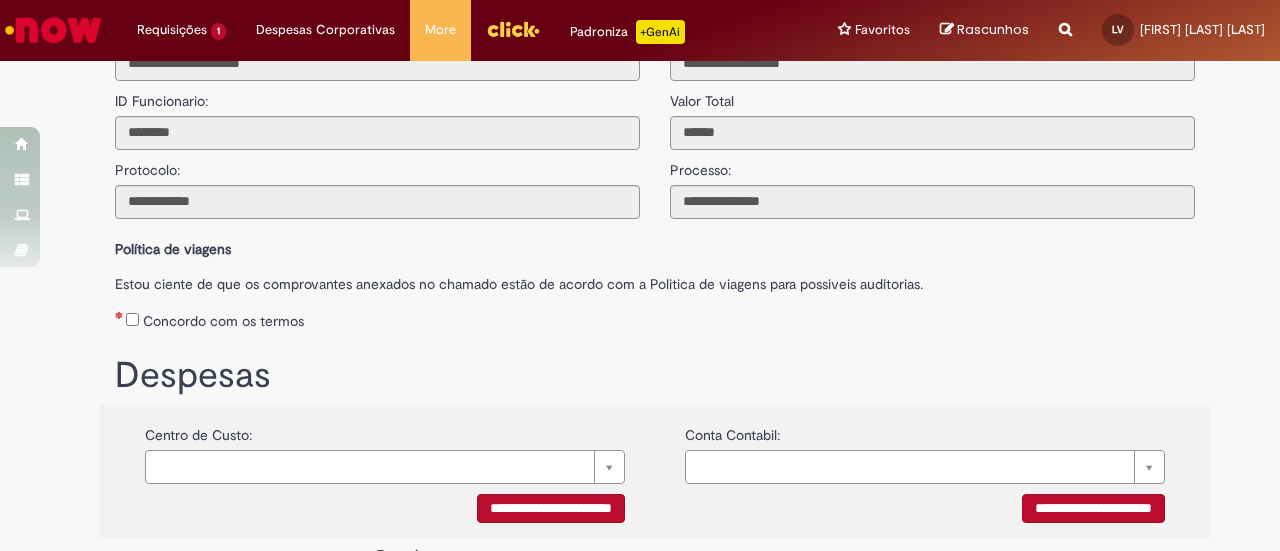 scroll, scrollTop: 38, scrollLeft: 0, axis: vertical 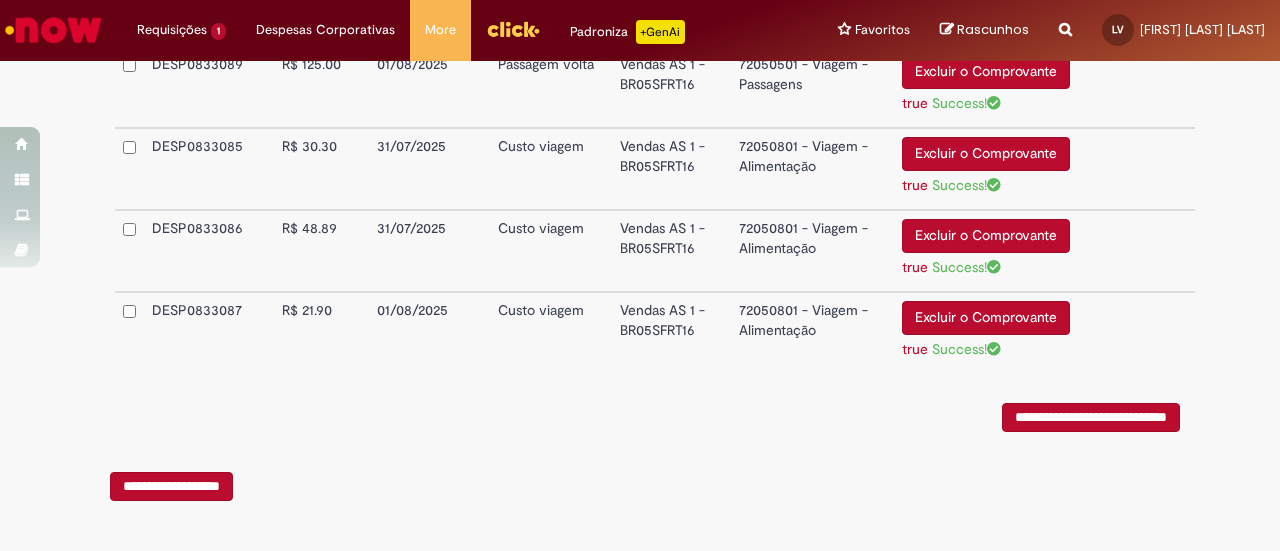 click on "**********" at bounding box center (1091, 417) 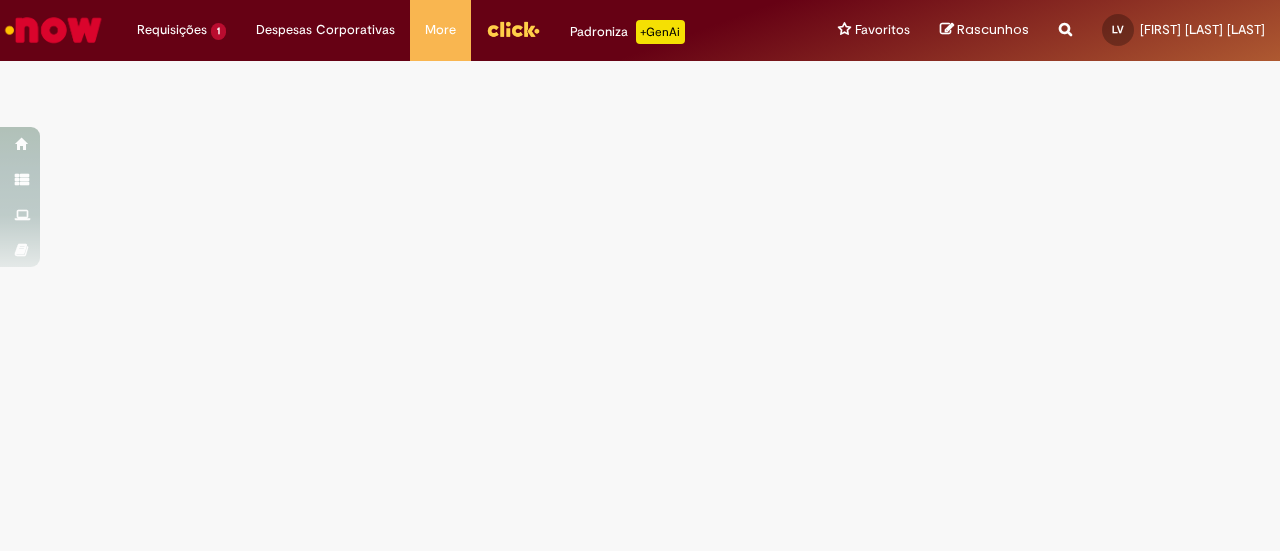 scroll, scrollTop: 0, scrollLeft: 0, axis: both 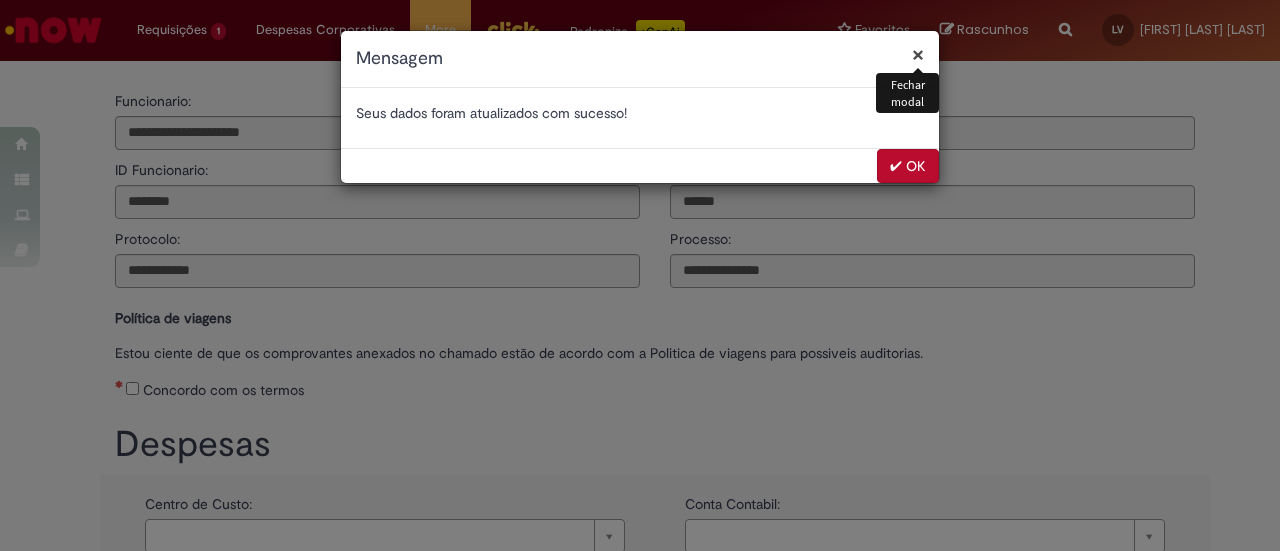 click on "✔ OK" at bounding box center (908, 166) 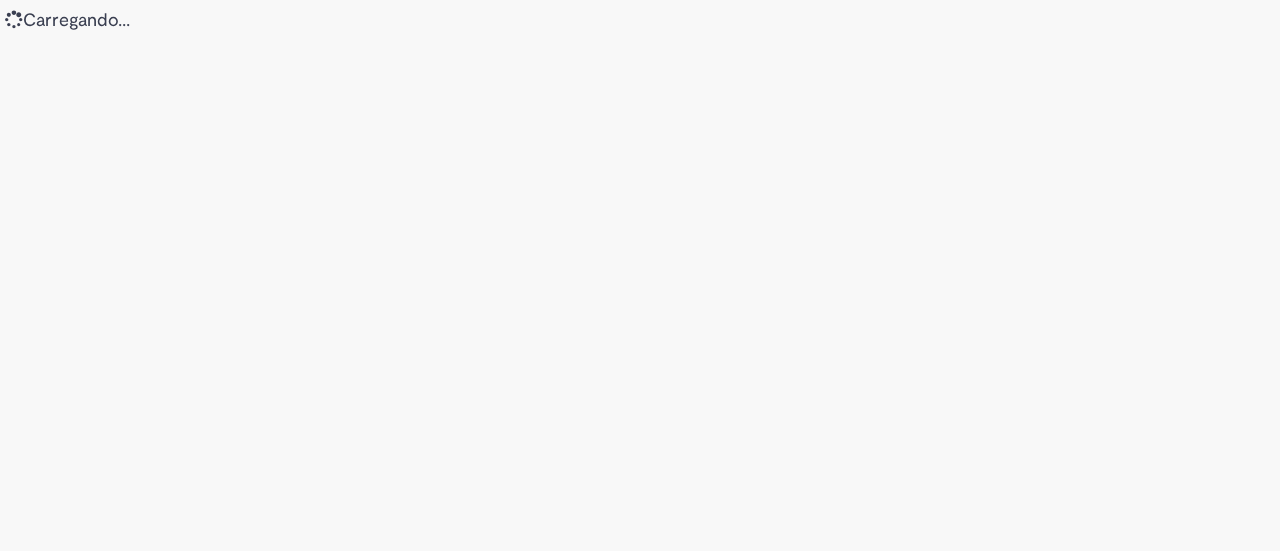 scroll, scrollTop: 0, scrollLeft: 0, axis: both 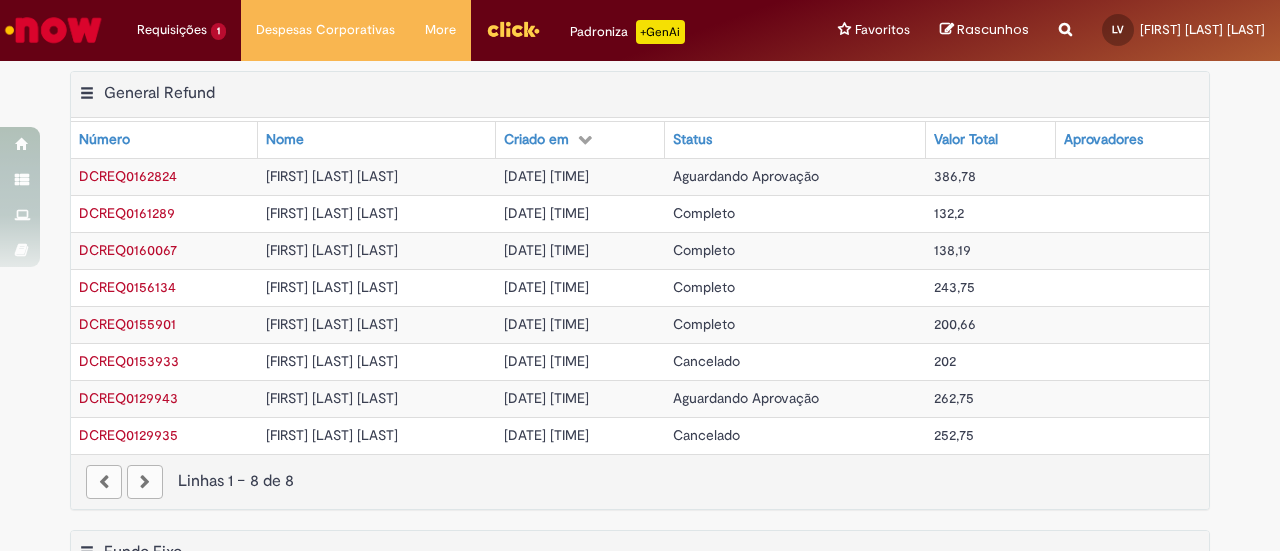 click on "DCREQ0162824" at bounding box center [128, 176] 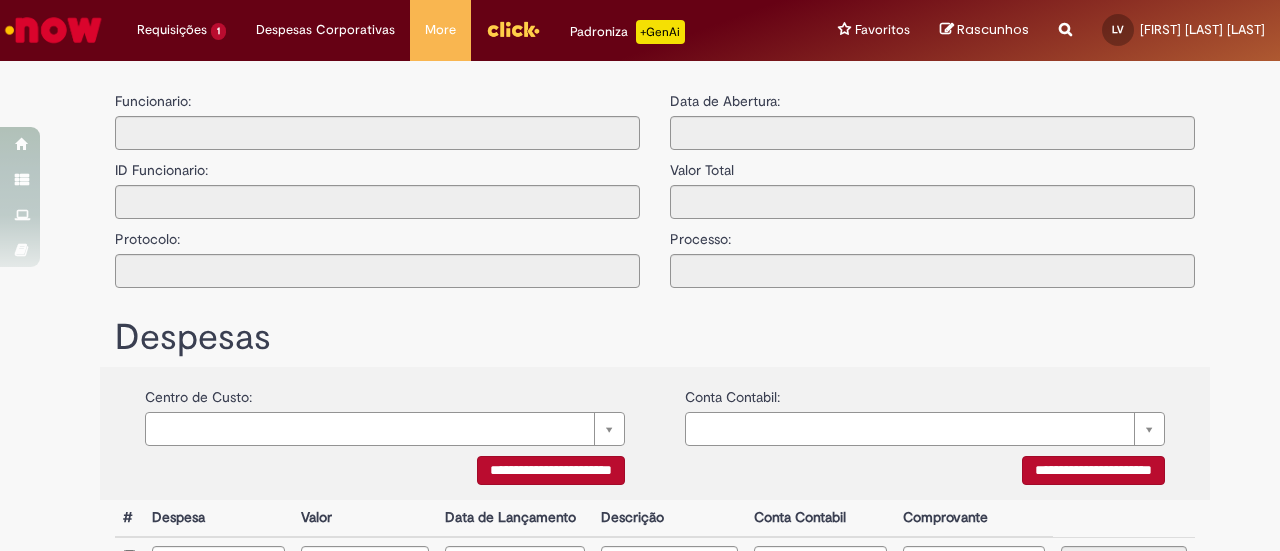 type on "**********" 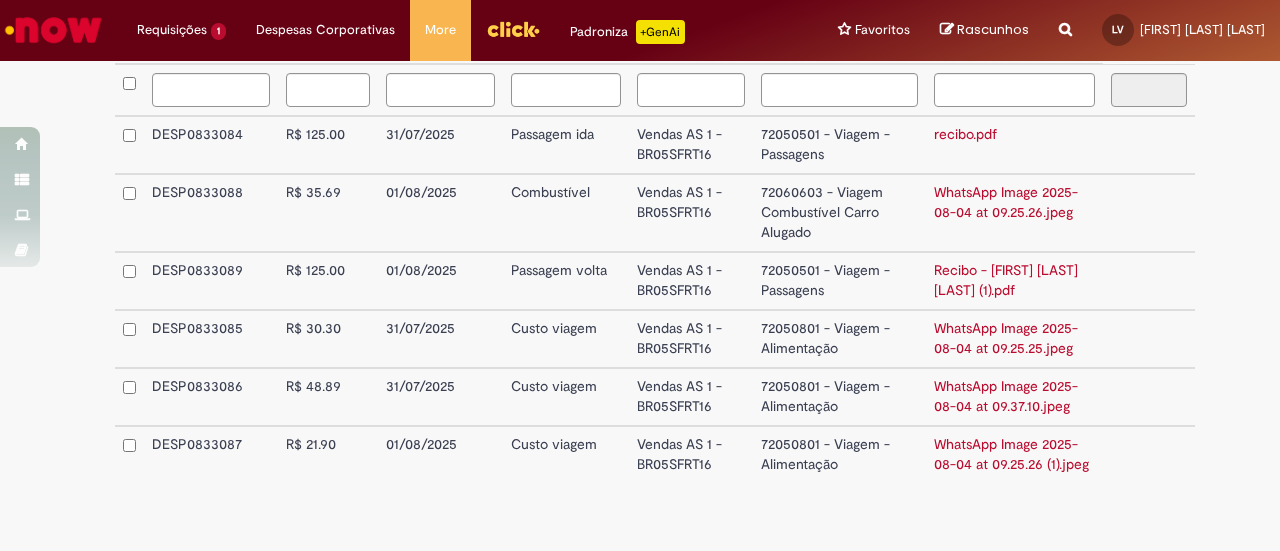 scroll, scrollTop: 555, scrollLeft: 0, axis: vertical 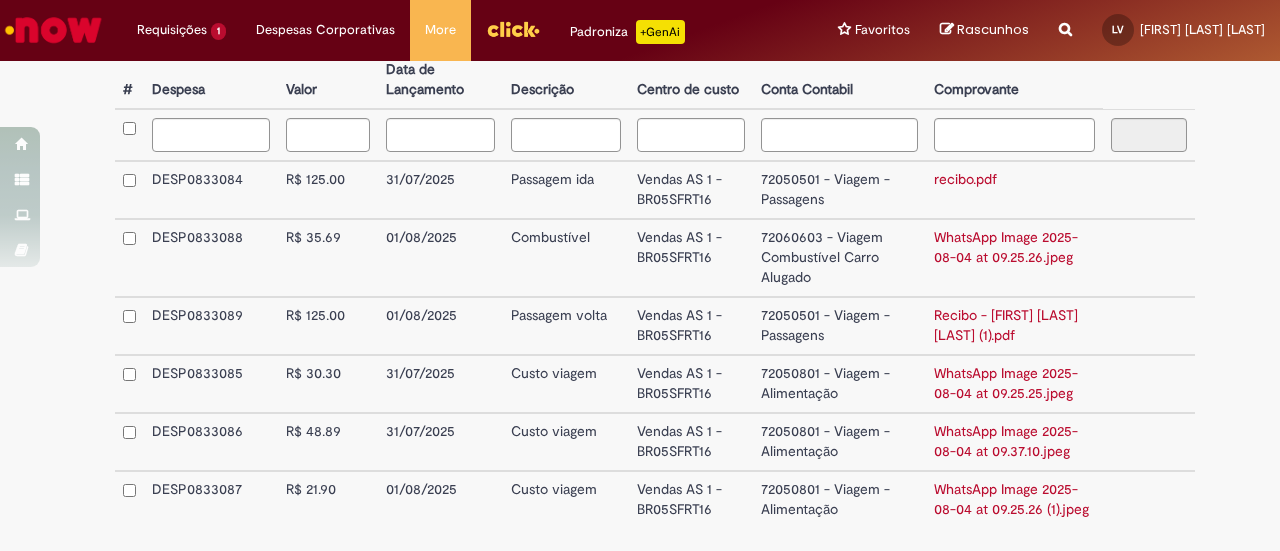 click on "recibo.pdf" at bounding box center [965, 179] 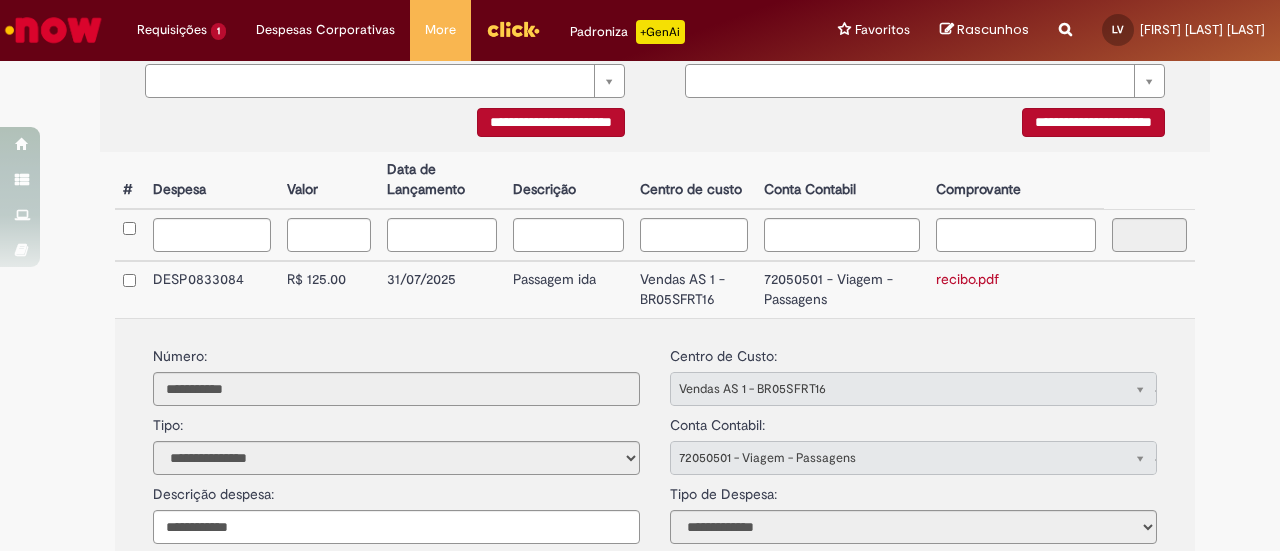 scroll, scrollTop: 755, scrollLeft: 0, axis: vertical 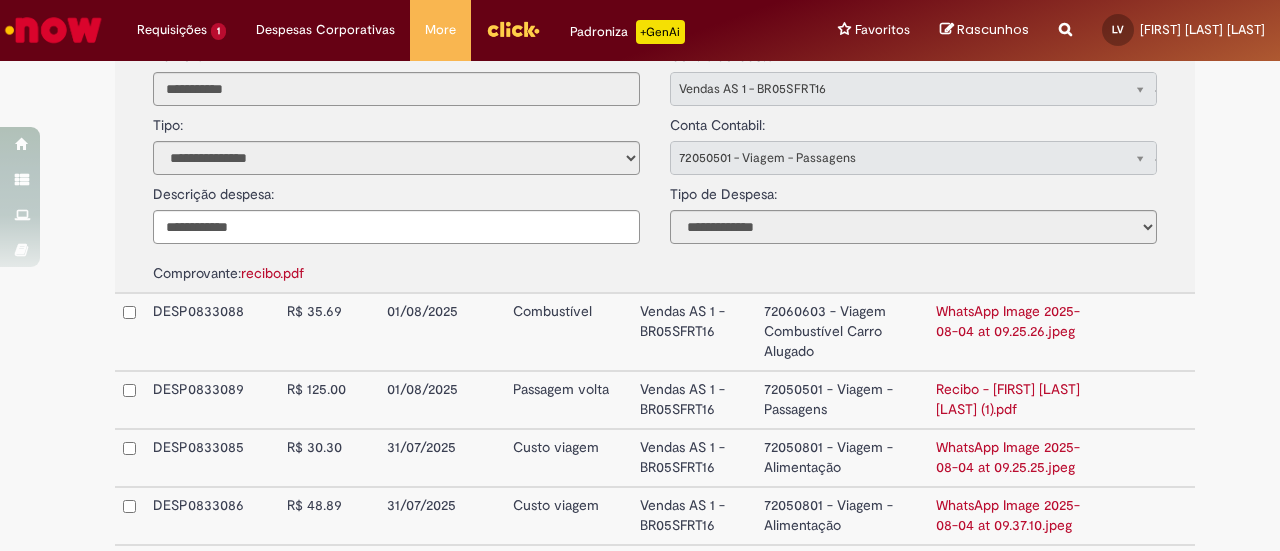 click on "WhatsApp Image 2025-08-04 at 09.25.26.jpeg" at bounding box center [1008, 321] 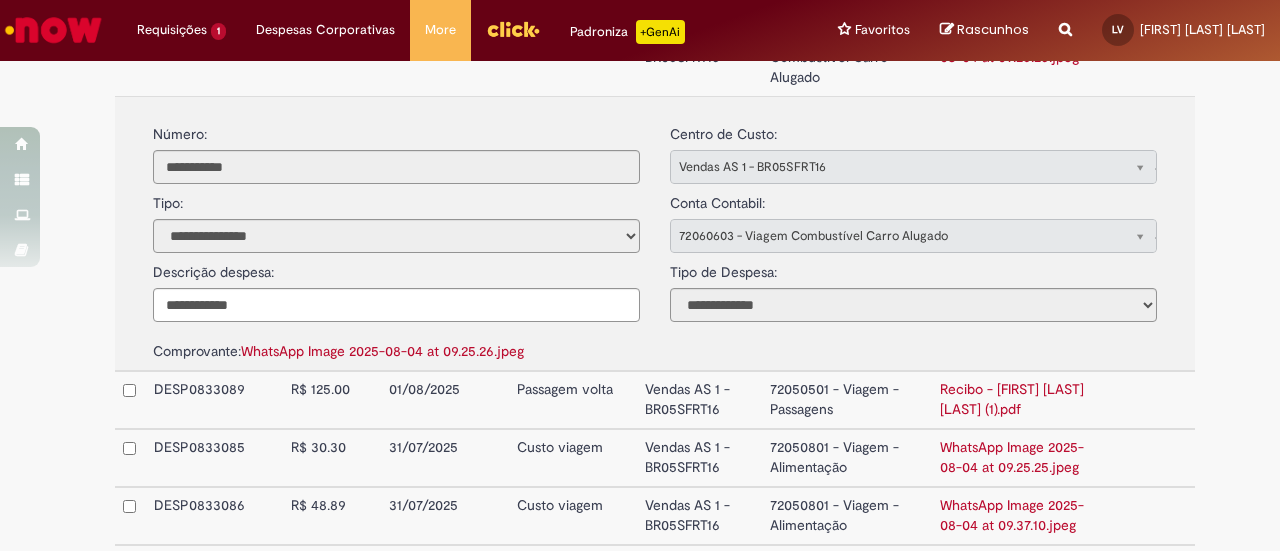 click on "DESP0833088" at bounding box center (214, 57) 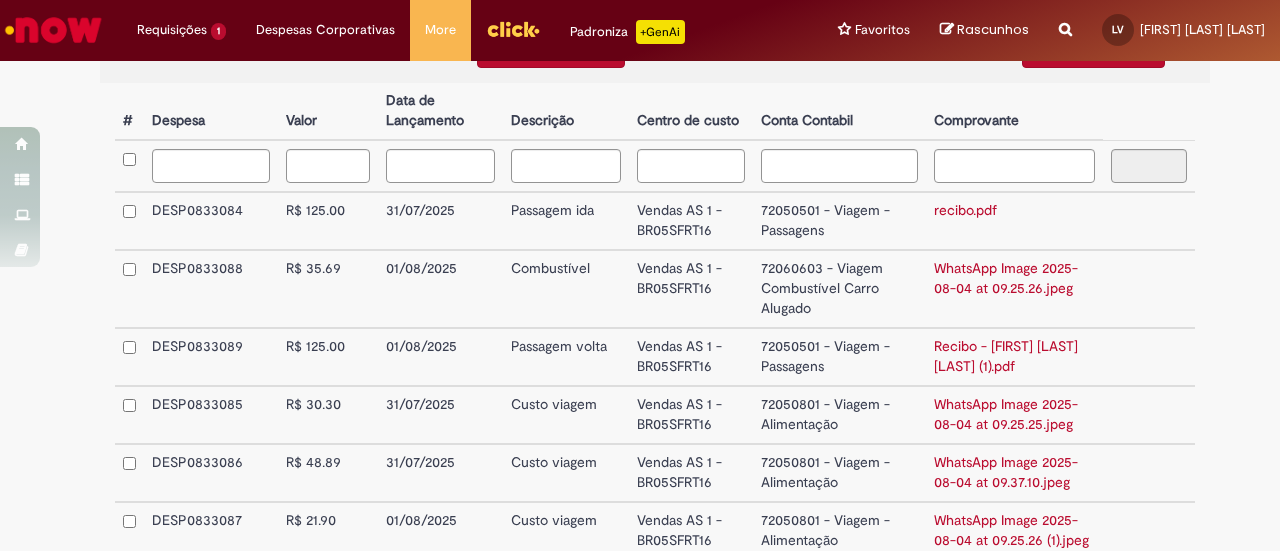 scroll, scrollTop: 555, scrollLeft: 0, axis: vertical 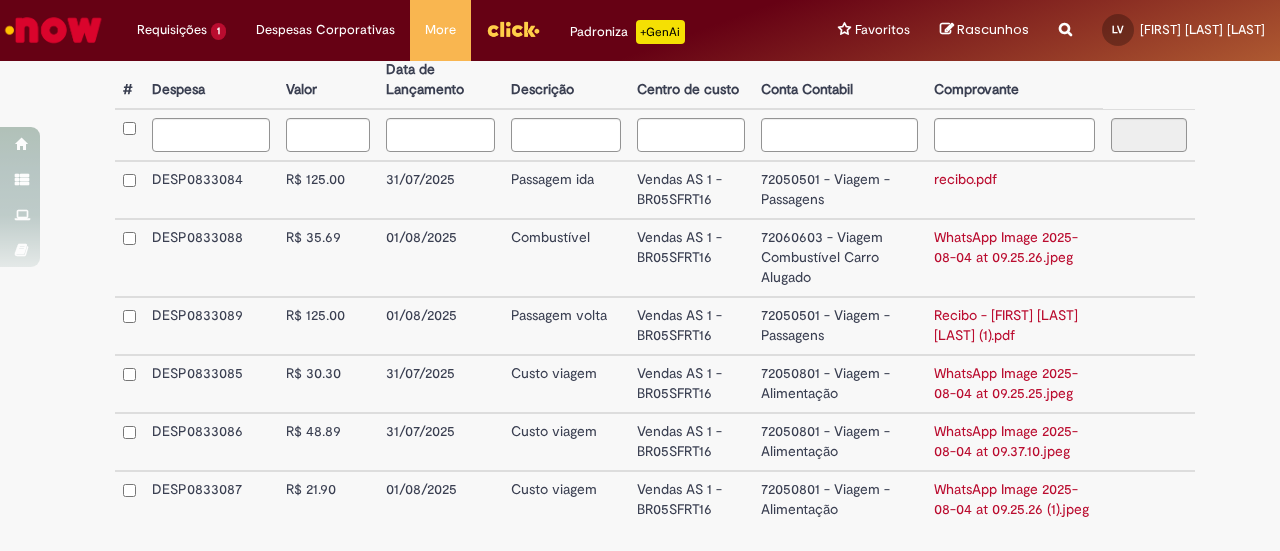click on "WhatsApp Image 2025-08-04 at 09.25.26.jpeg" at bounding box center [1006, 247] 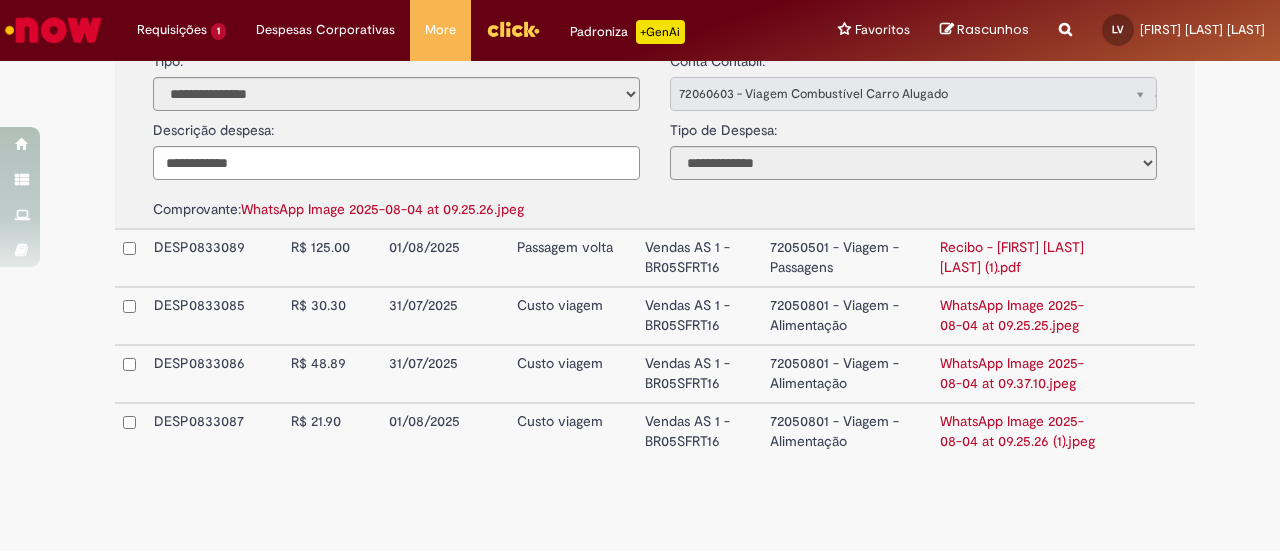 scroll, scrollTop: 928, scrollLeft: 0, axis: vertical 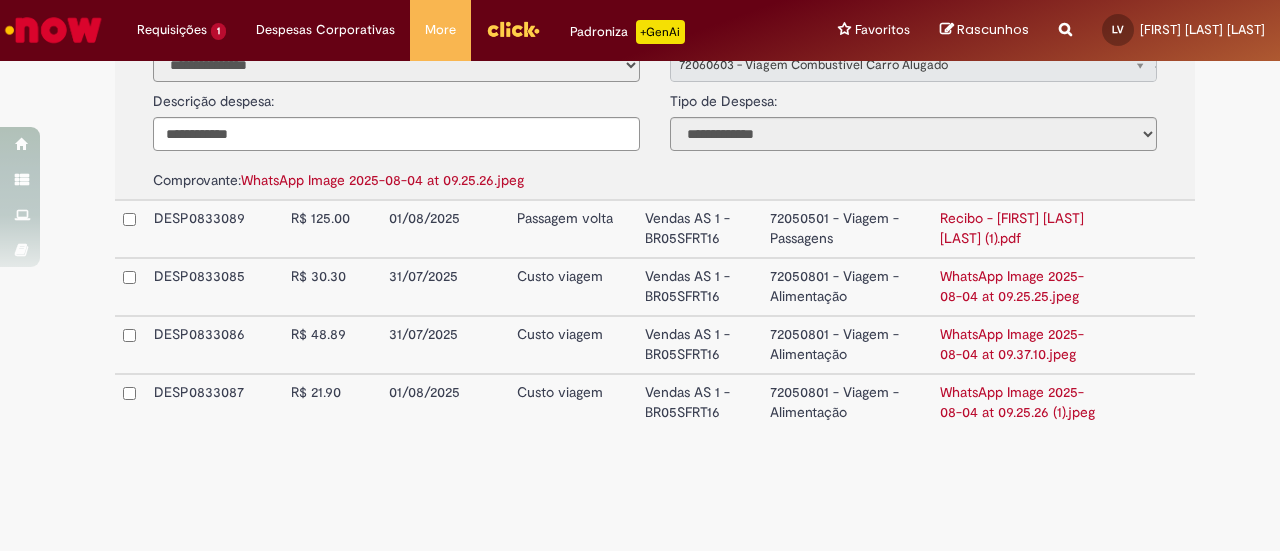 click on "Recibo - Lusa Brauner Victorio (1).pdf" at bounding box center (1012, 228) 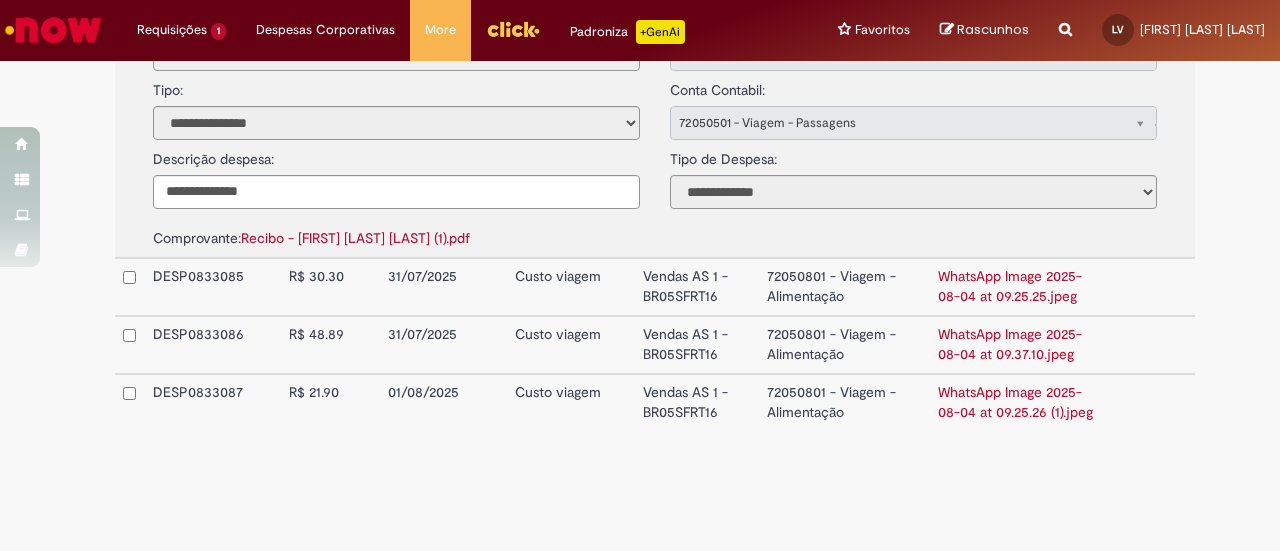 click on "WhatsApp Image 2025-08-04 at 09.25.25.jpeg" at bounding box center [1010, 286] 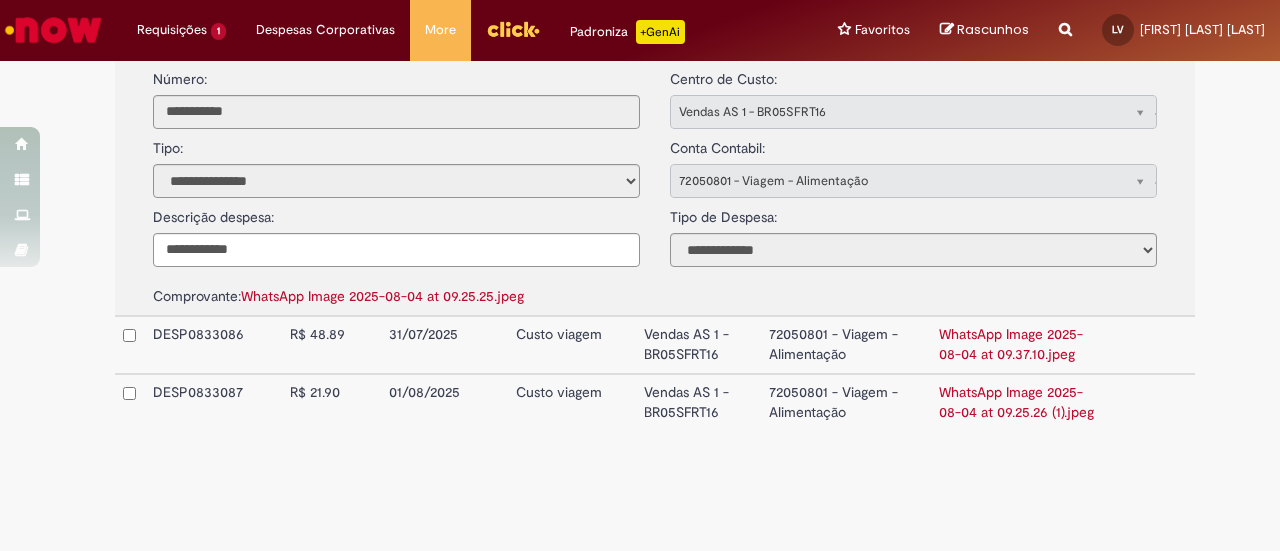 click on "WhatsApp Image 2025-08-04 at 09.37.10.jpeg" at bounding box center [1011, 344] 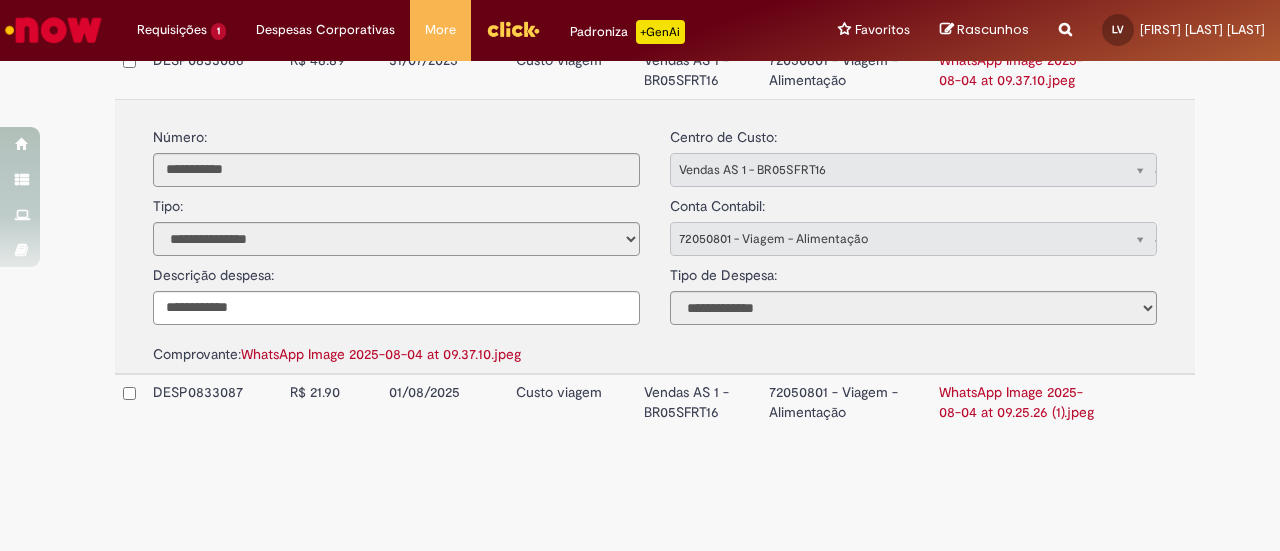 click on "WhatsApp Image 2025-08-04 at 09.25.26 (1).jpeg" at bounding box center [1016, 402] 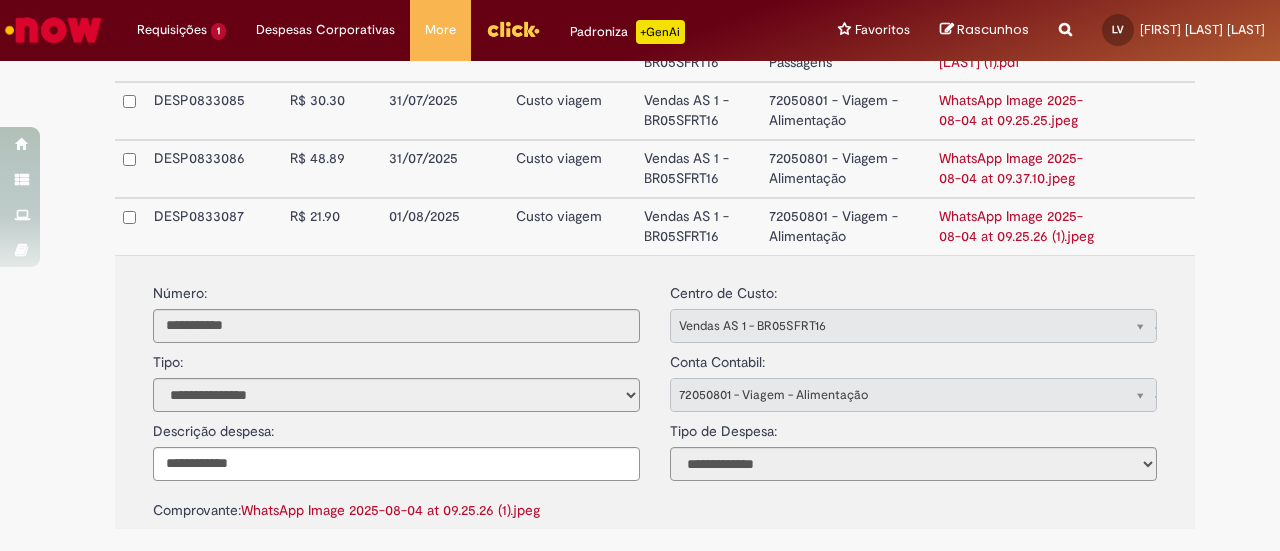 scroll, scrollTop: 728, scrollLeft: 0, axis: vertical 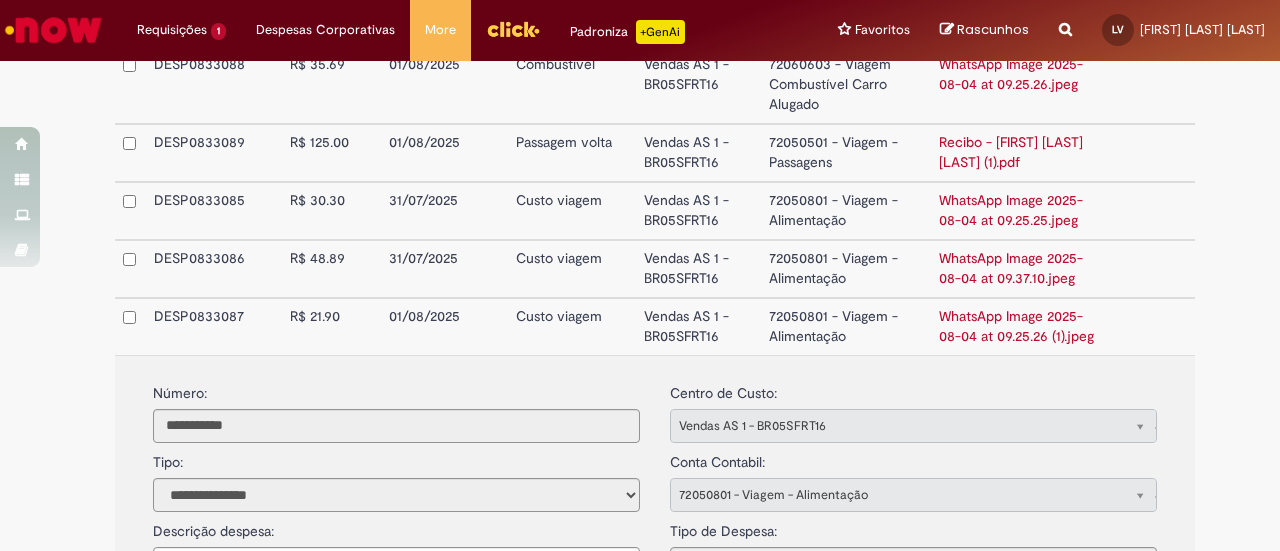 click at bounding box center (53, 30) 